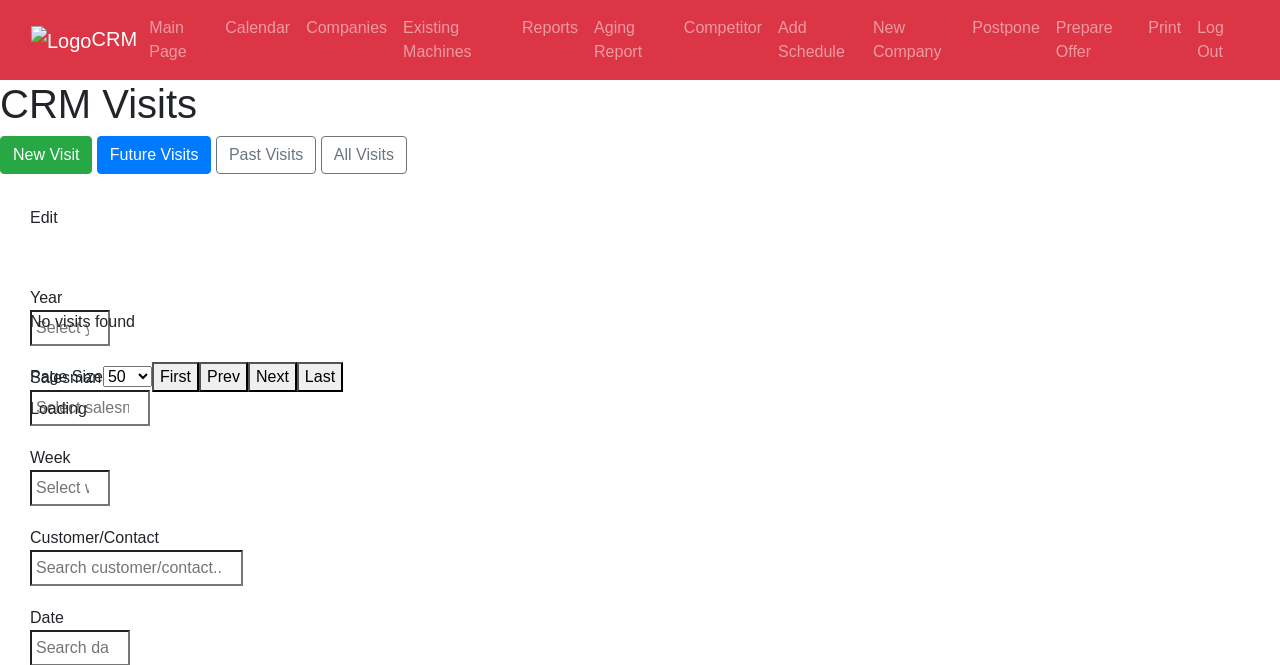 select on "50" 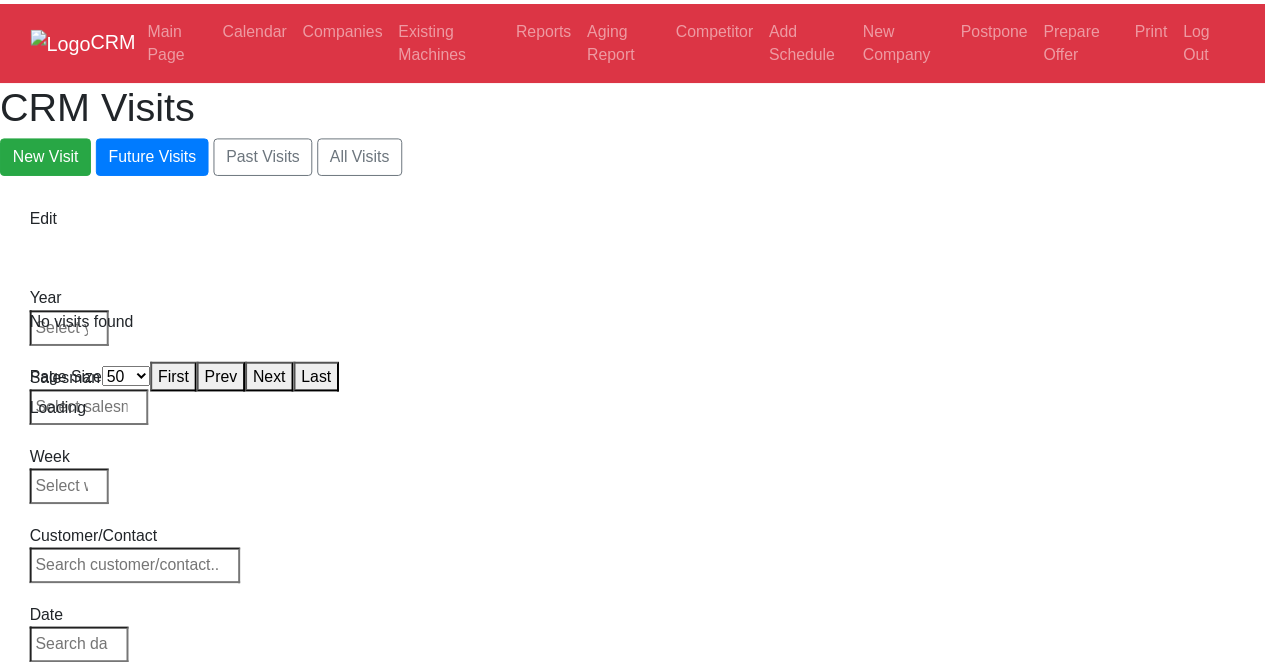scroll, scrollTop: 0, scrollLeft: 0, axis: both 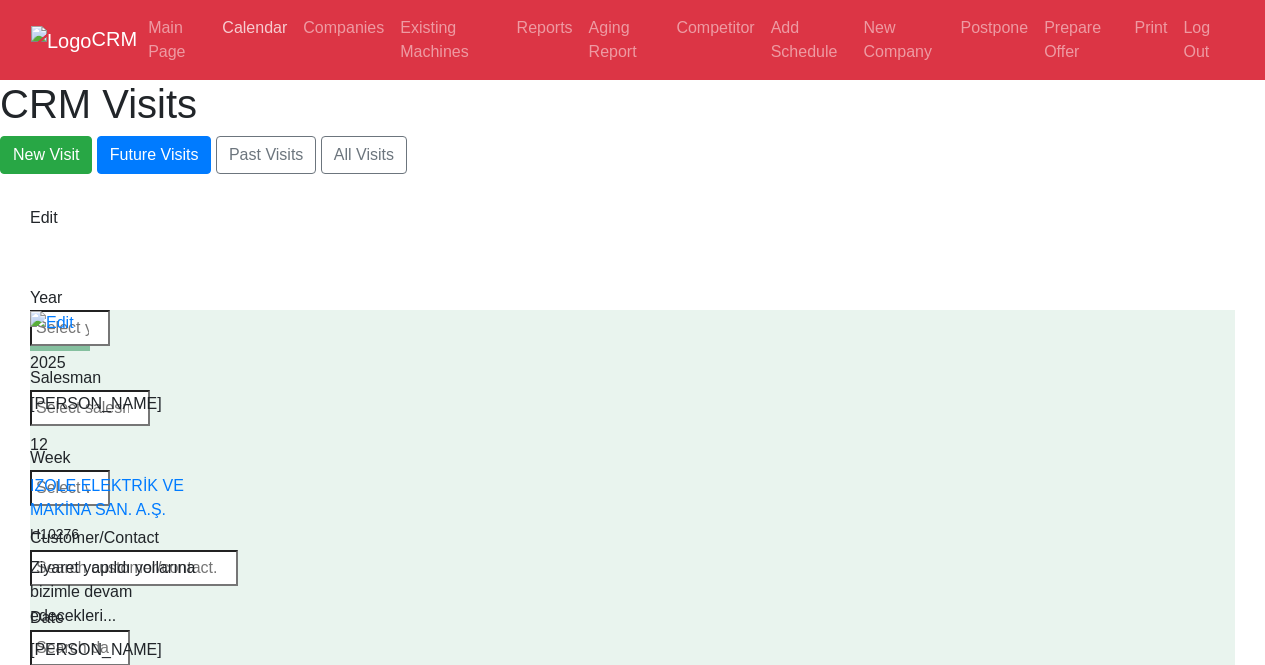 click on "Calendar" at bounding box center (254, 28) 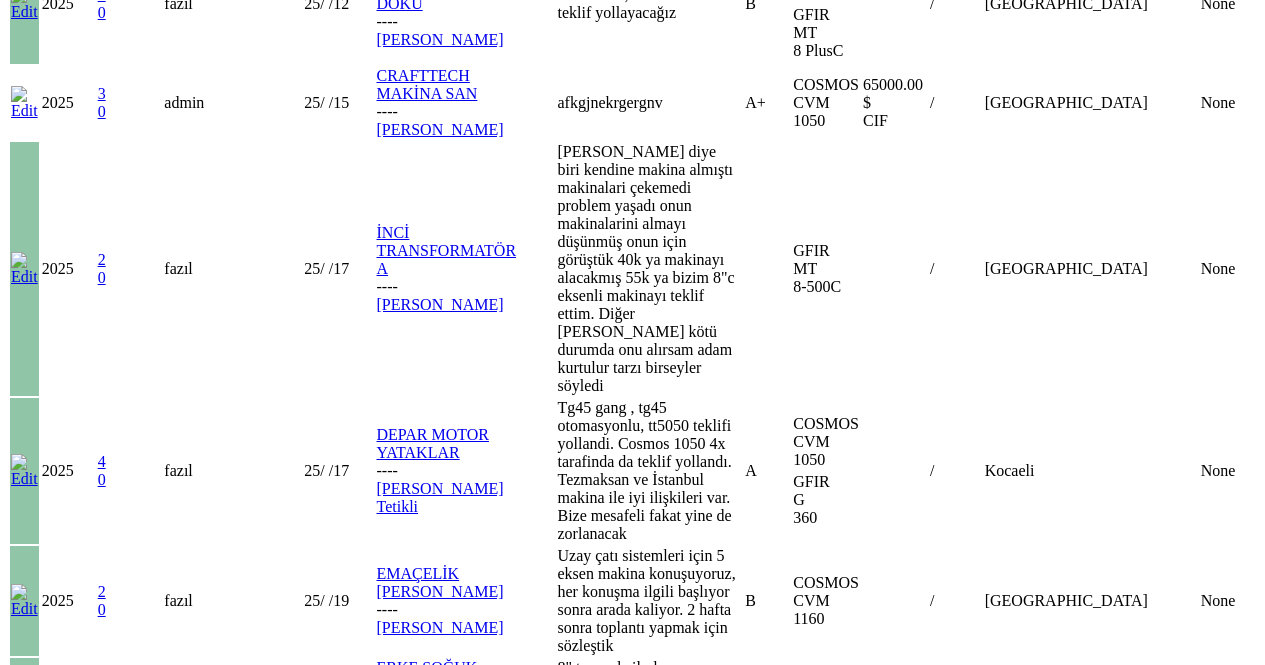 scroll, scrollTop: 0, scrollLeft: 0, axis: both 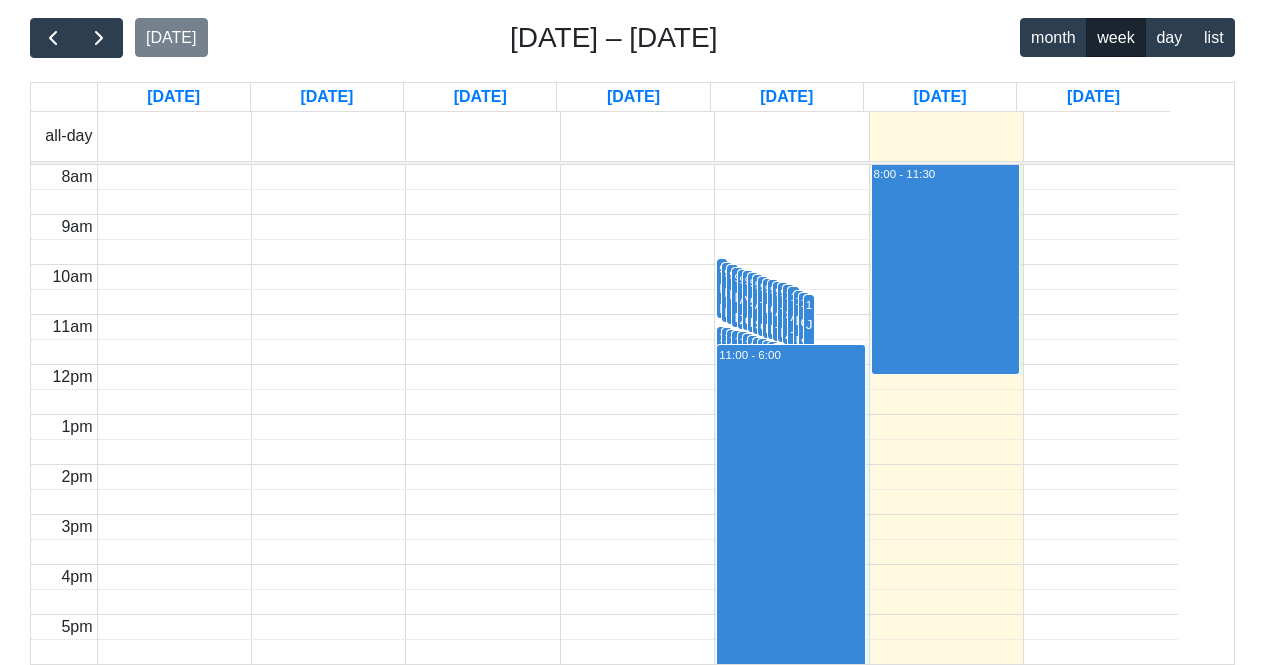 drag, startPoint x: 896, startPoint y: 221, endPoint x: 935, endPoint y: 215, distance: 39.45884 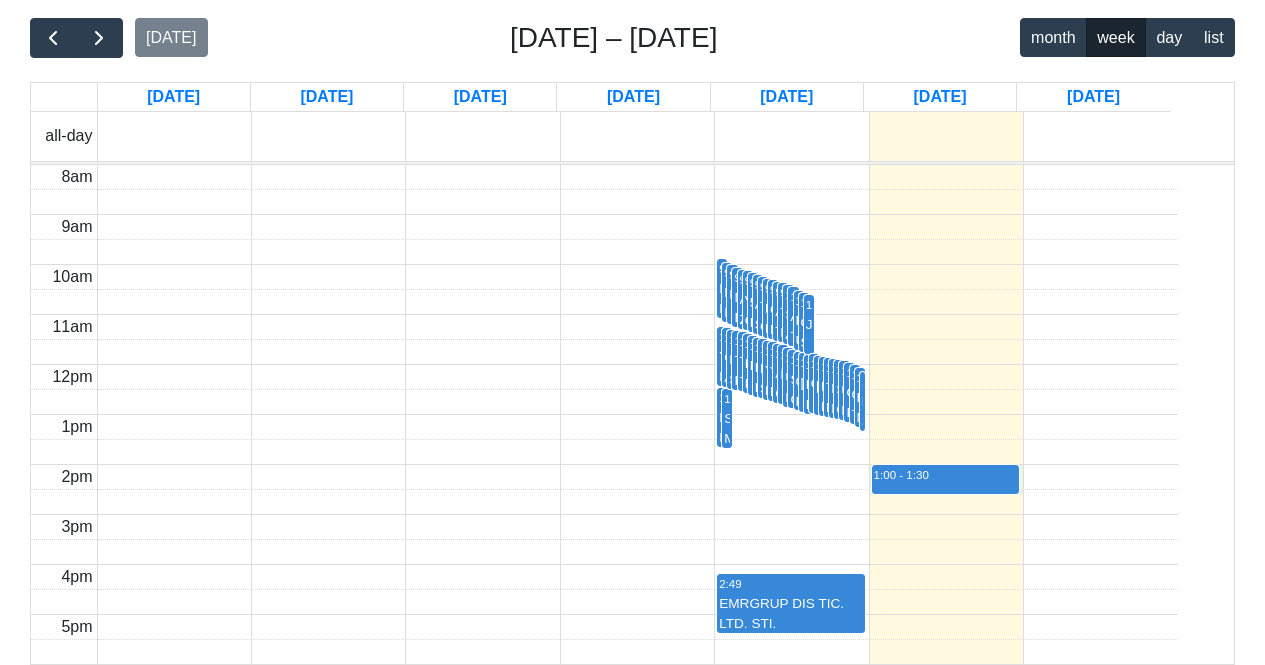 click on "8am 9am 10am 11am 12pm 1pm 2pm 3pm 4pm 5pm 9:34 KARATAY MEKATRONİK 9:38 HTS MAKİNE 9:40 MEOBAR 9:43 NORM HOLDİNG 9:45 ALPLER ZİRAAT 9:46 VENTO CNC 9:48 5M DEFENCE ARGE MÜHENDİSLİK 9:50 ALYILDIZ ŞAFT LTD 9:52 TNB GRUP KALIP 9:54 BMC POWER 9:55 CABİR HAVACILIK 9:57 ARS TRUCK 9:58 TT METAL TANER İLHAN 10:00 SARIBEKİR AMBALAJ 10:02 ARS TRUCK 10:06 EİTRİ ÜRETİM TEK AŞ 10:08 CKP SAVUNMA SİST. İNŞ.TAAH.SAN.TİC.LTD.ŞTI 10:10 JKG 11:09 ÖZKAYA  11:11 CANİK 11:12 EFE MAKINA 11:13 TEMUR METAL 11:14 HIZLAN MAKINA 11:15 ŞERİFLER OTOMOTİV 11:16 UKE MAKİNA 11:18 ÖZ-EN PLASTİK TEKSTİL MAK. YED.PAR.SAN.TİC.LTD.ŞTİ 11:20 CESE TOYS 11:23 BÖKE MÜHENDİSLİK MAKİNA SAV. HAV.SAN. TİC. LTD.  ŞTİ 11:27 BOSCH SAN. TİC. A.Ş 10:42 YTS PLASTİK 10:43 ÇAĞIN ASANSÖR İMALAT 10:45 BAFA SAVUNMA 10:46 TMC POWDER METAL 10:47 TİTRA TEKNOLOJİ 10:49 HİDROFORCE MAKİNA 10:51 MANUF 10:53 POYKAL MAKİNE SAN. TİC. A.Ş. 10:54 BKM SAVUNMA 10:56 10:57 YAVUZ METAL 10:59 11:00 İNFODIF 11:03 UNO MOLD 11:05" at bounding box center [604, 414] 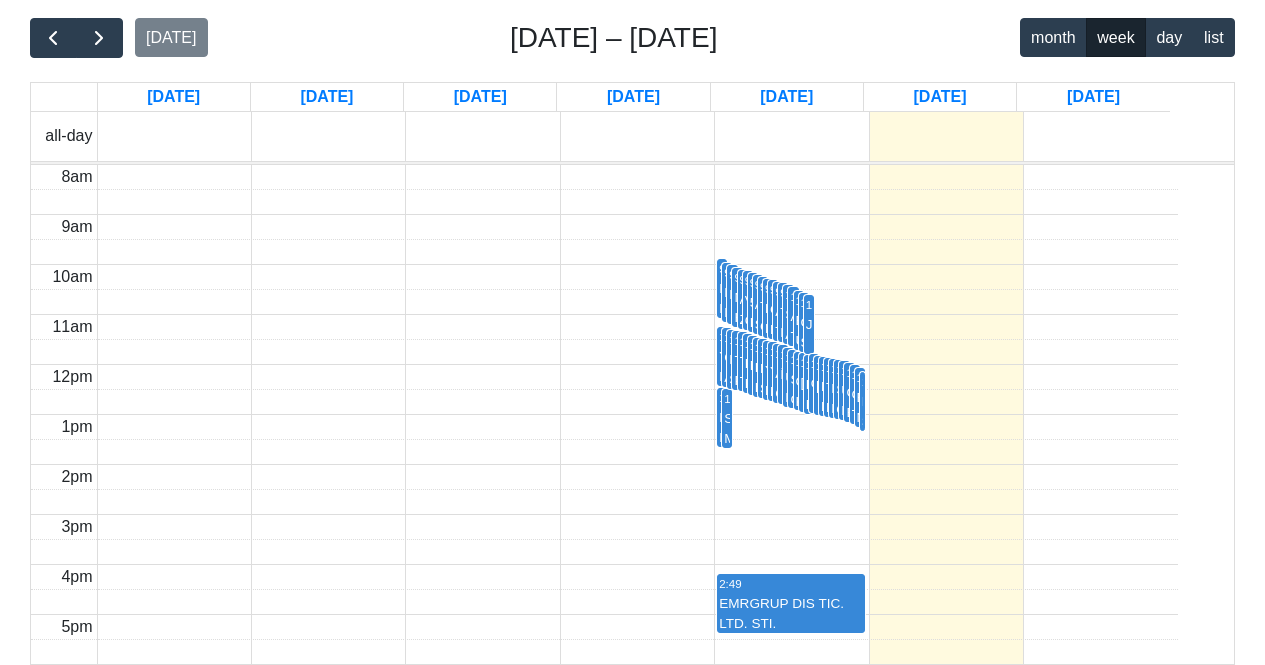 scroll, scrollTop: 0, scrollLeft: 0, axis: both 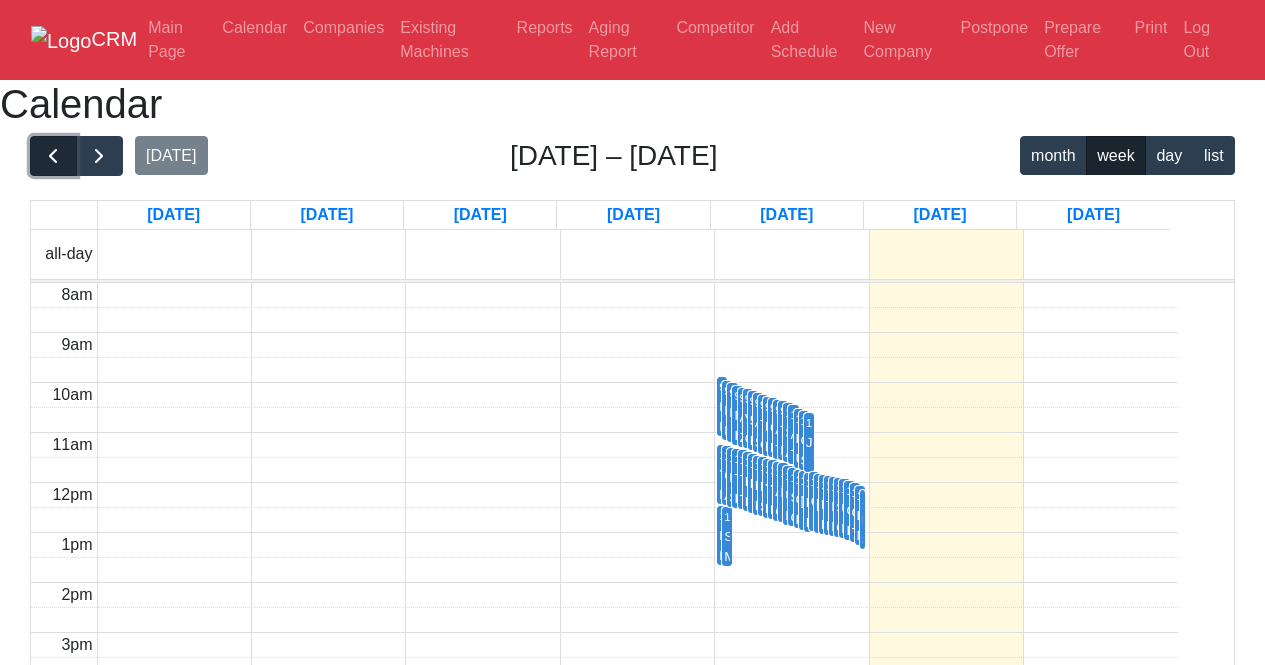 click at bounding box center [53, 156] 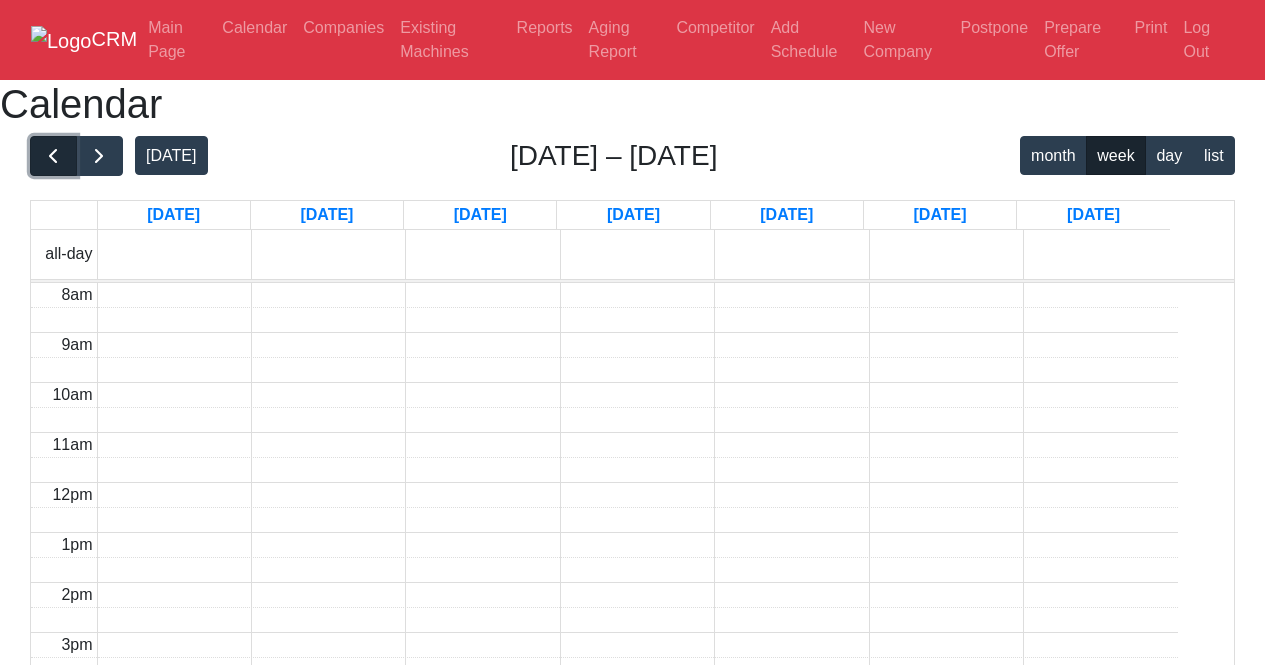 click at bounding box center (53, 156) 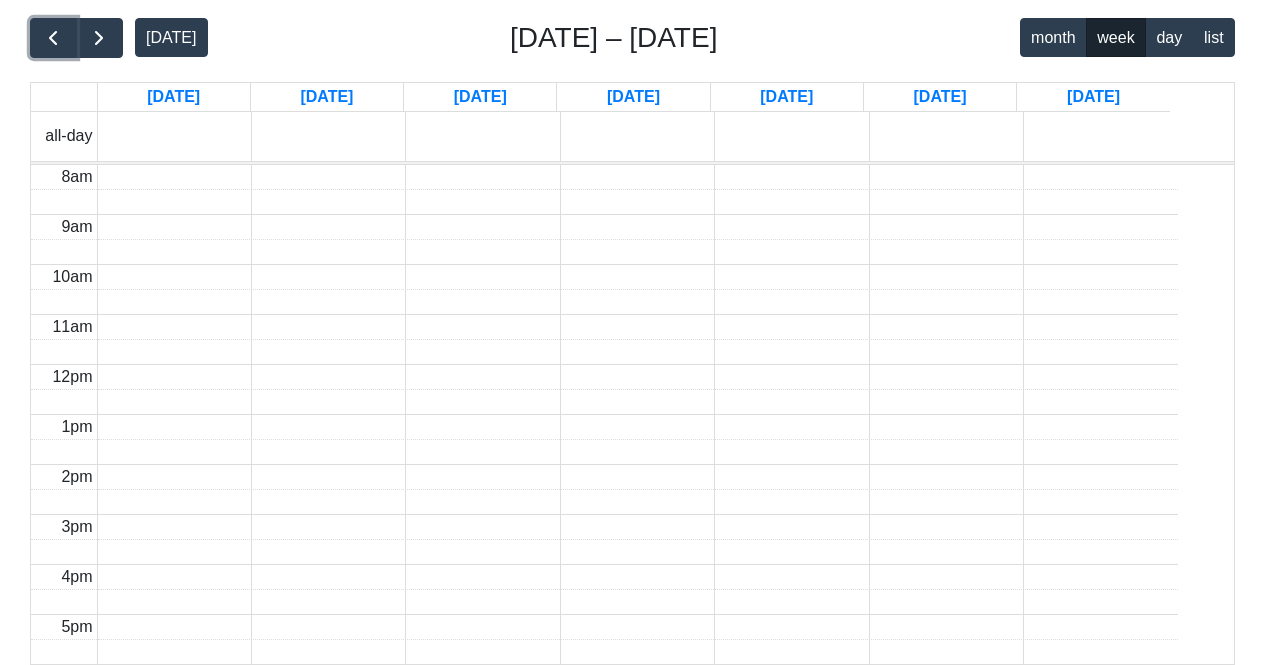scroll, scrollTop: 0, scrollLeft: 0, axis: both 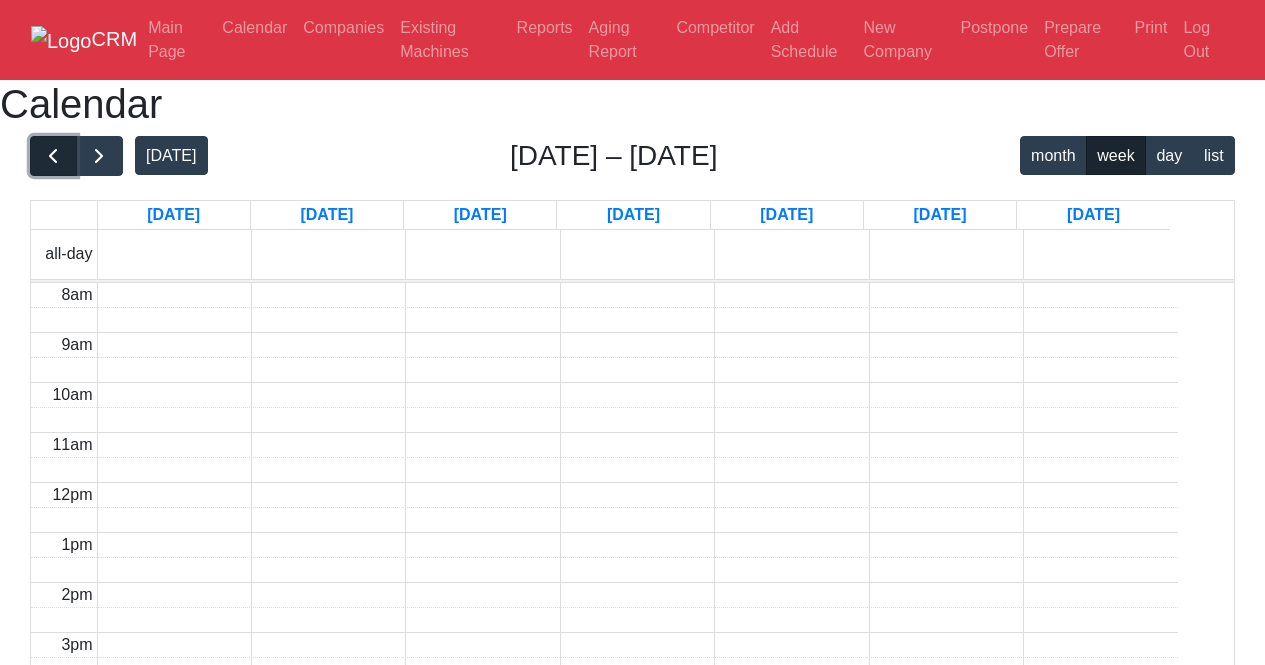 click at bounding box center [53, 156] 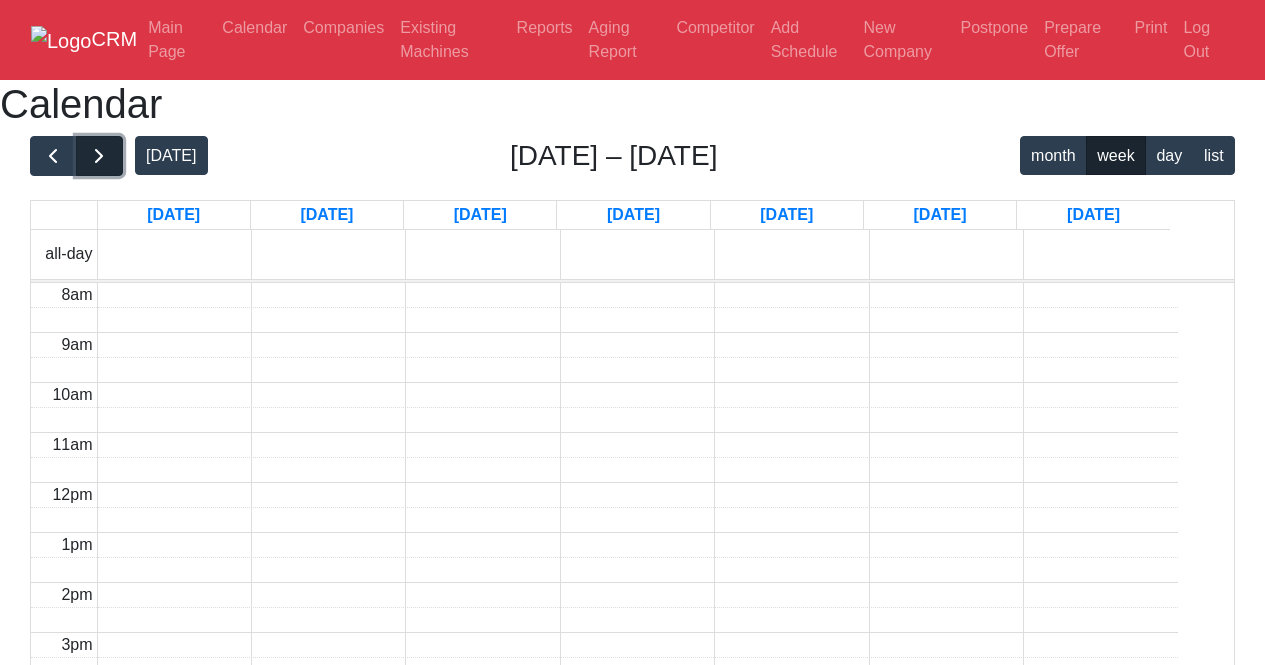 click at bounding box center [99, 156] 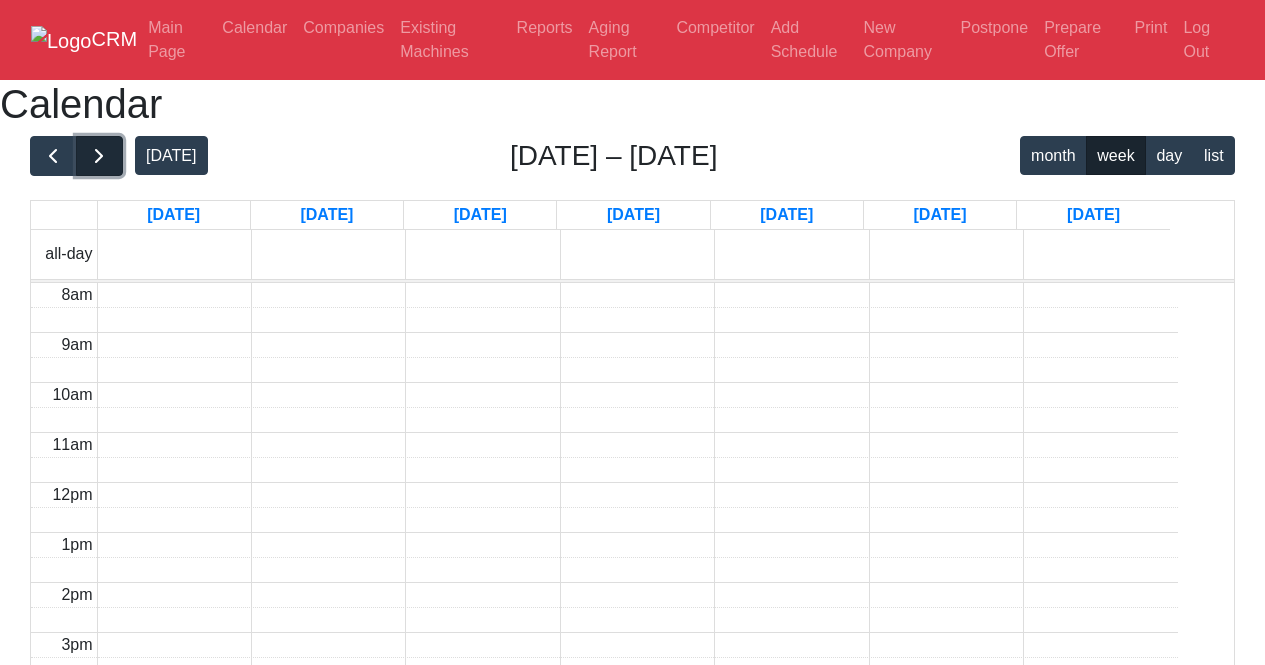 click at bounding box center [99, 156] 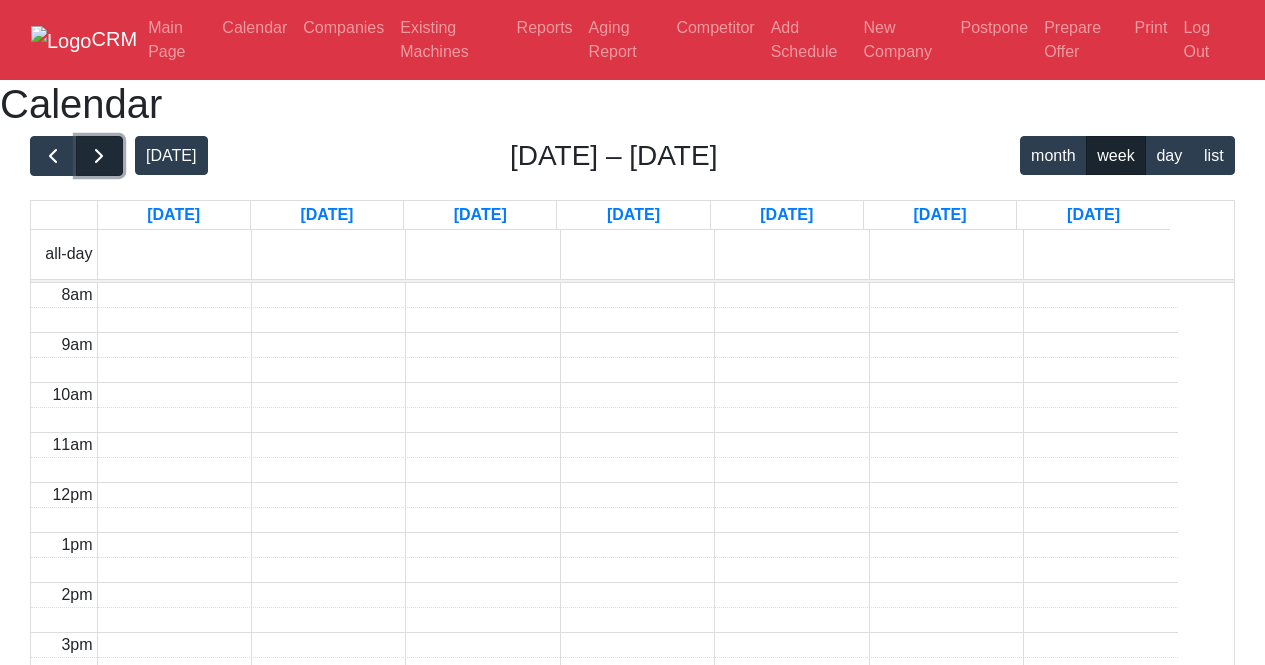 click at bounding box center (99, 156) 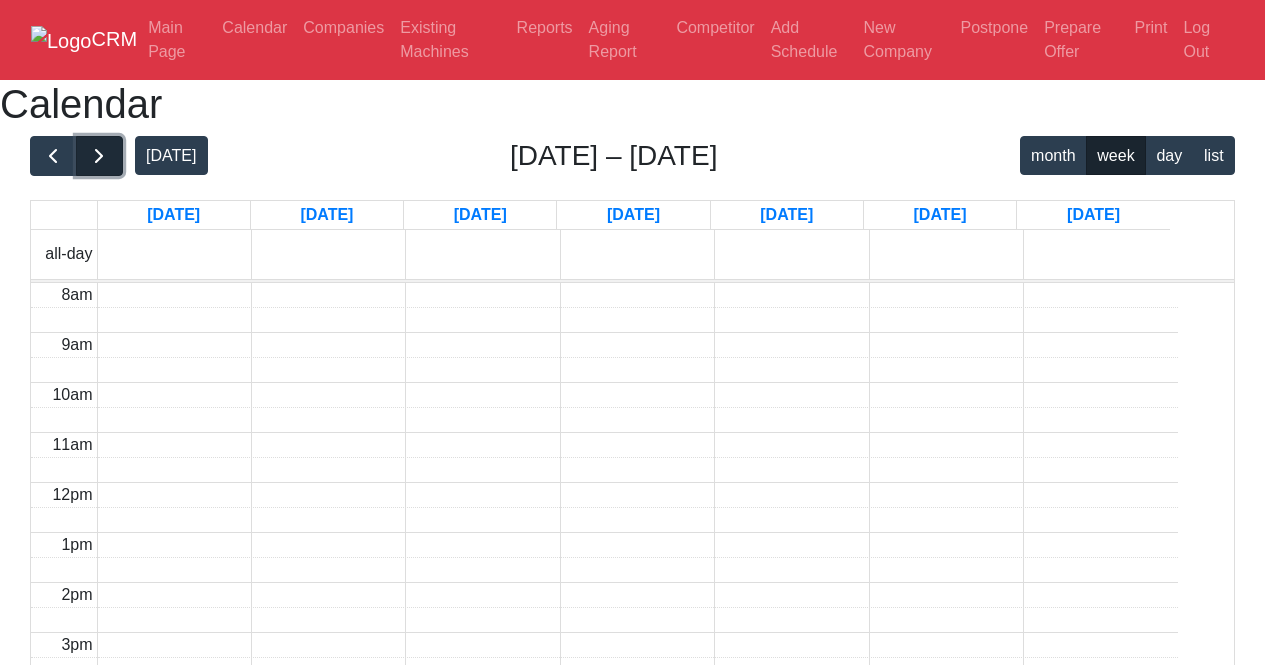 click at bounding box center [99, 156] 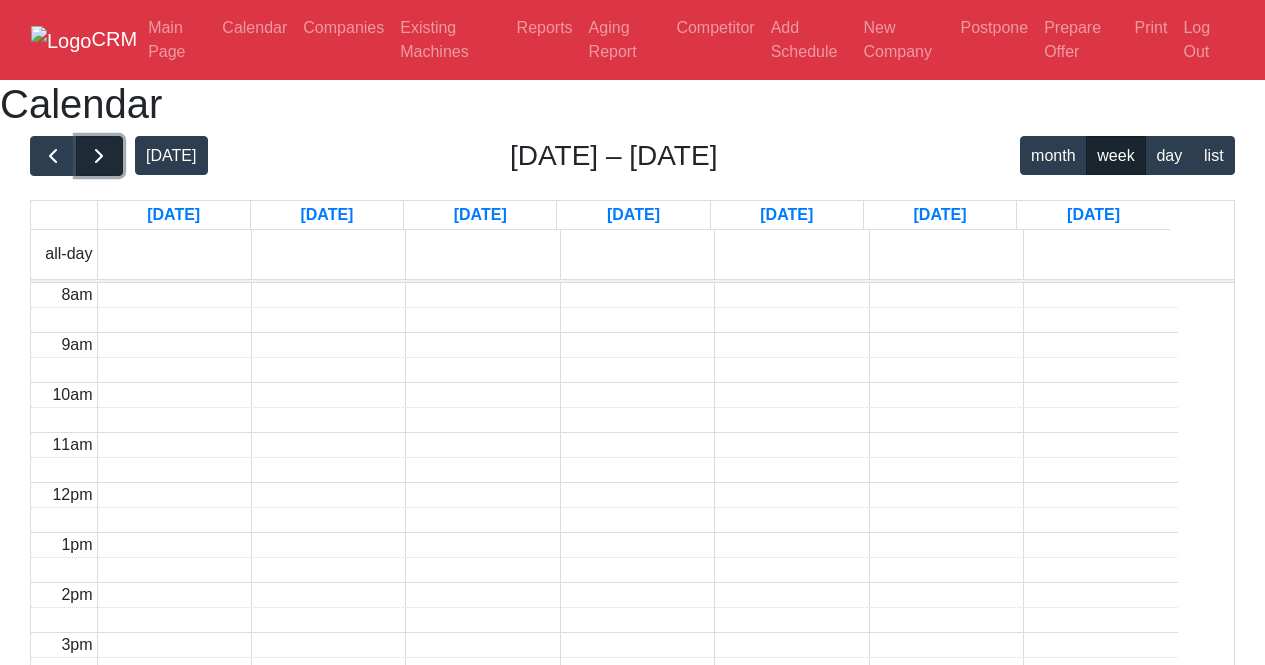 click at bounding box center [99, 156] 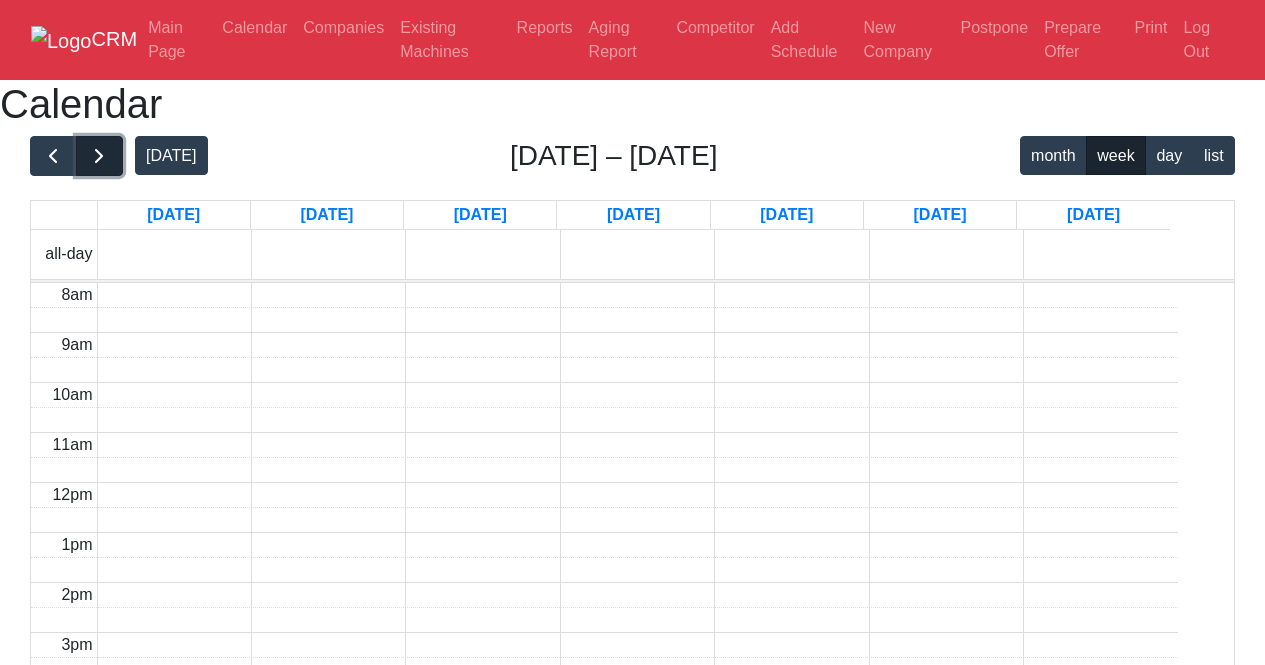 click at bounding box center (99, 156) 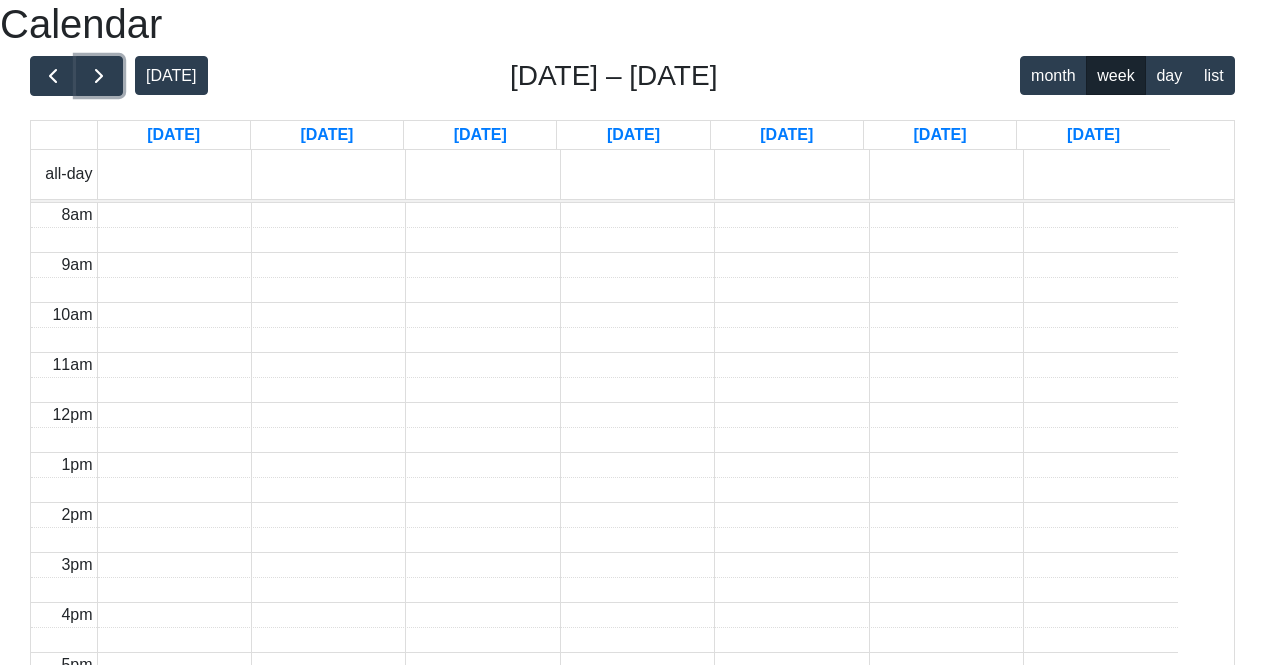 scroll, scrollTop: 0, scrollLeft: 0, axis: both 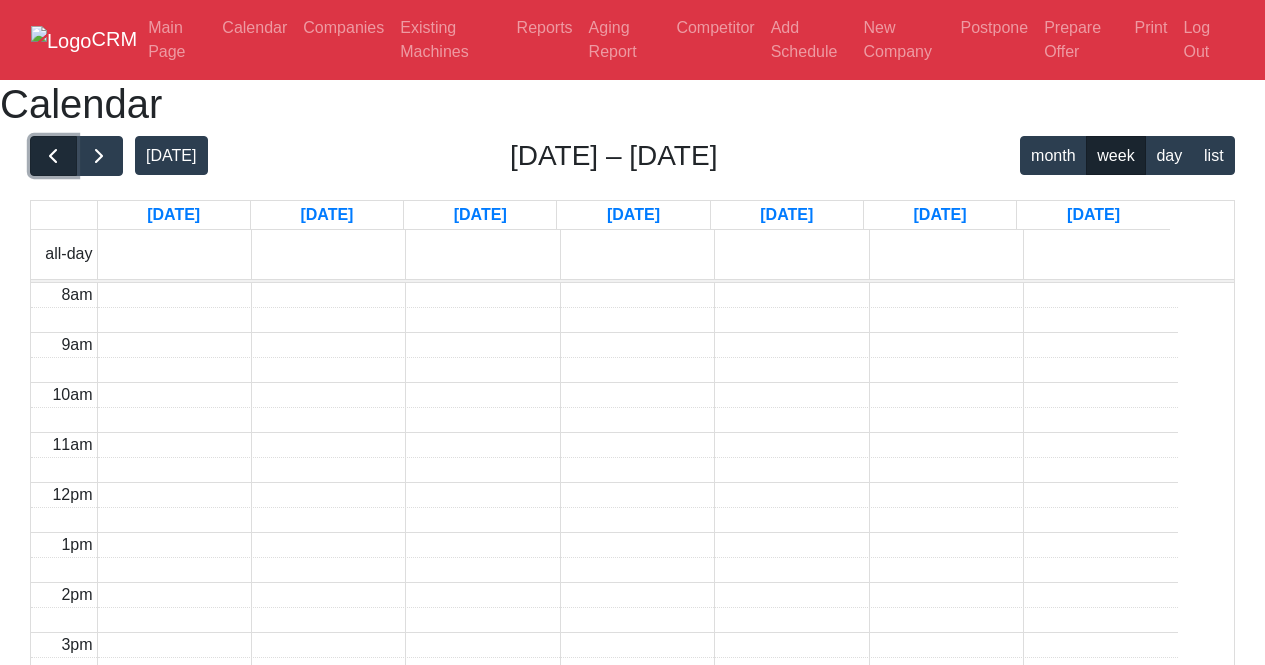click at bounding box center (53, 156) 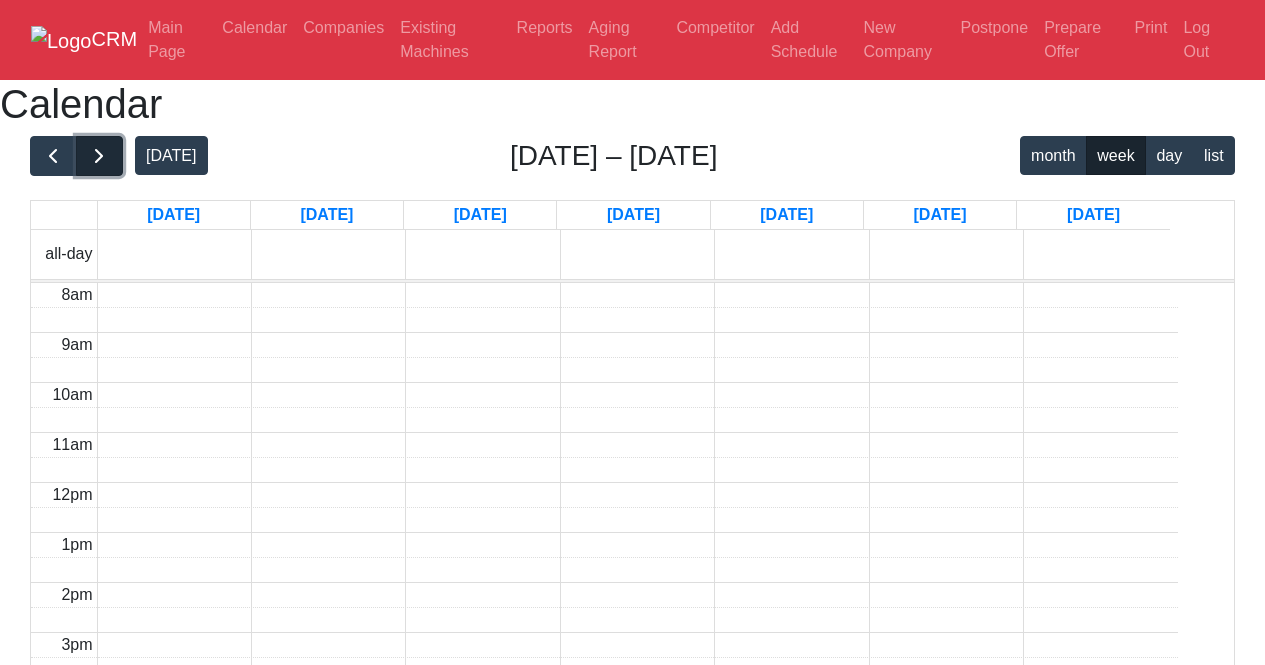 click at bounding box center (99, 156) 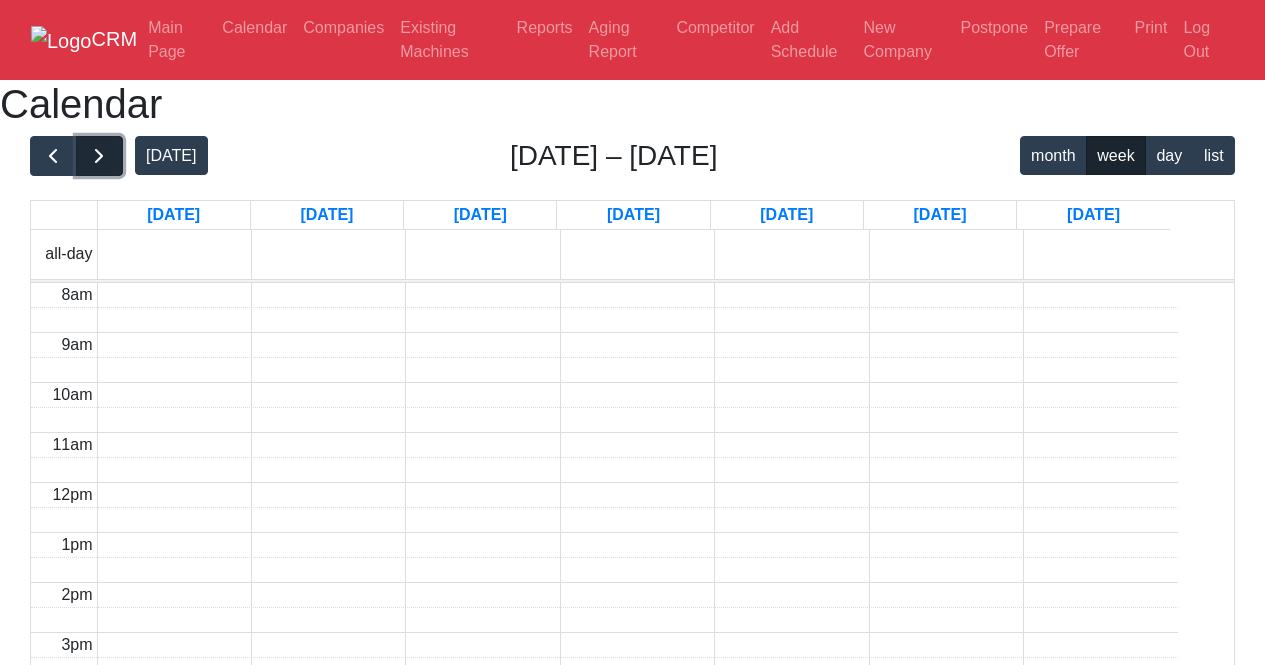 click at bounding box center [99, 156] 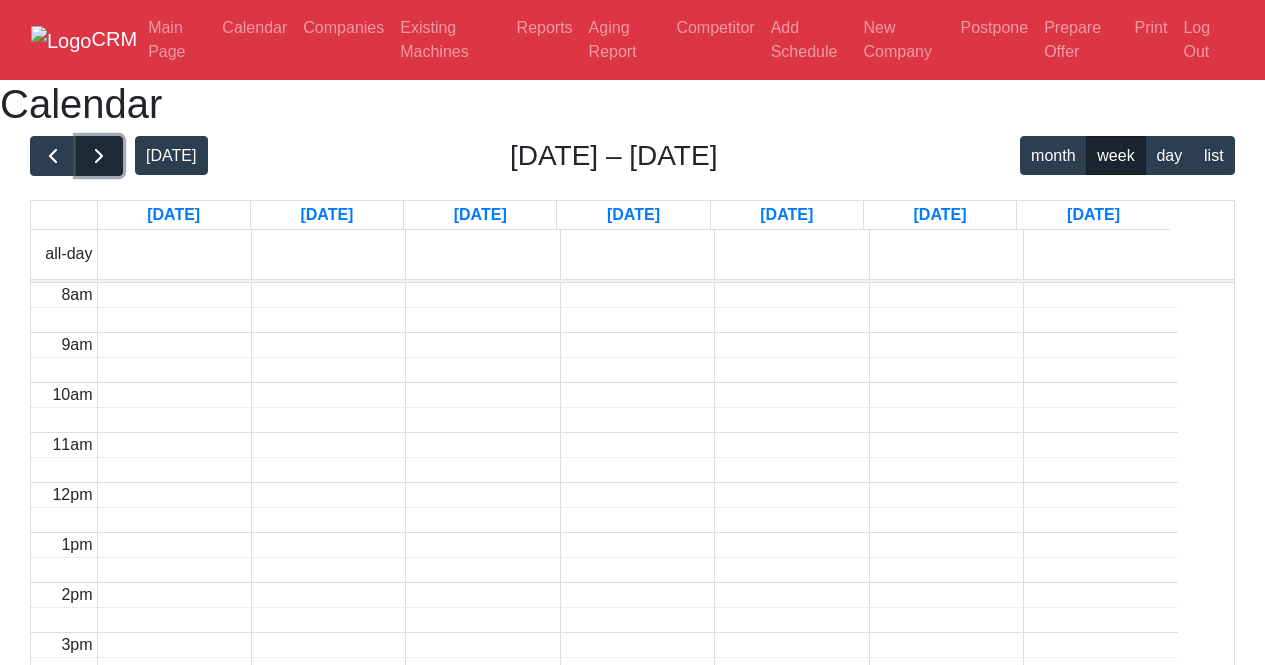 click at bounding box center [99, 156] 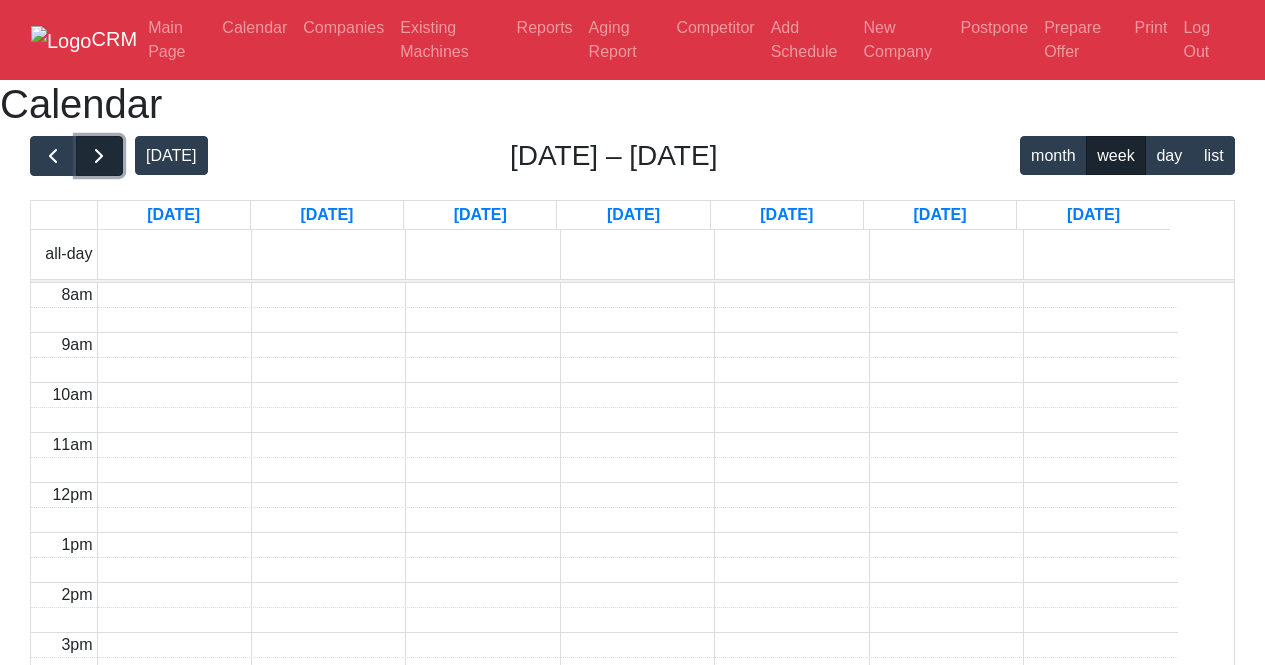 click at bounding box center (99, 156) 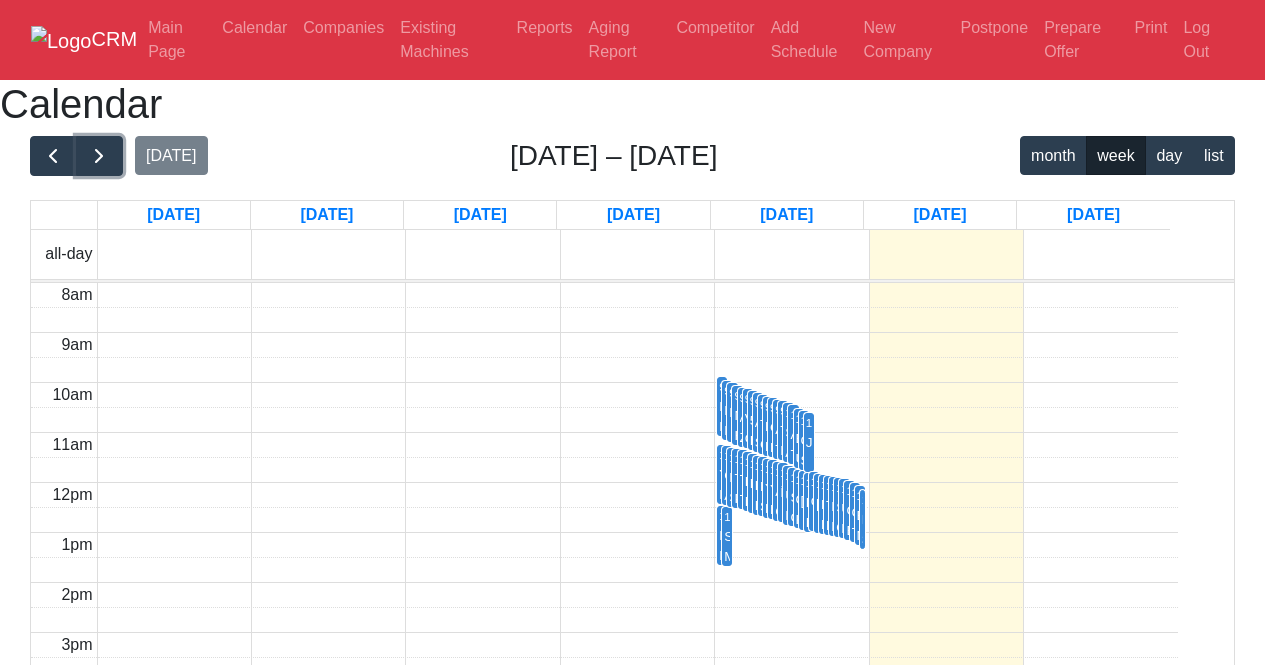 scroll, scrollTop: 380, scrollLeft: 0, axis: vertical 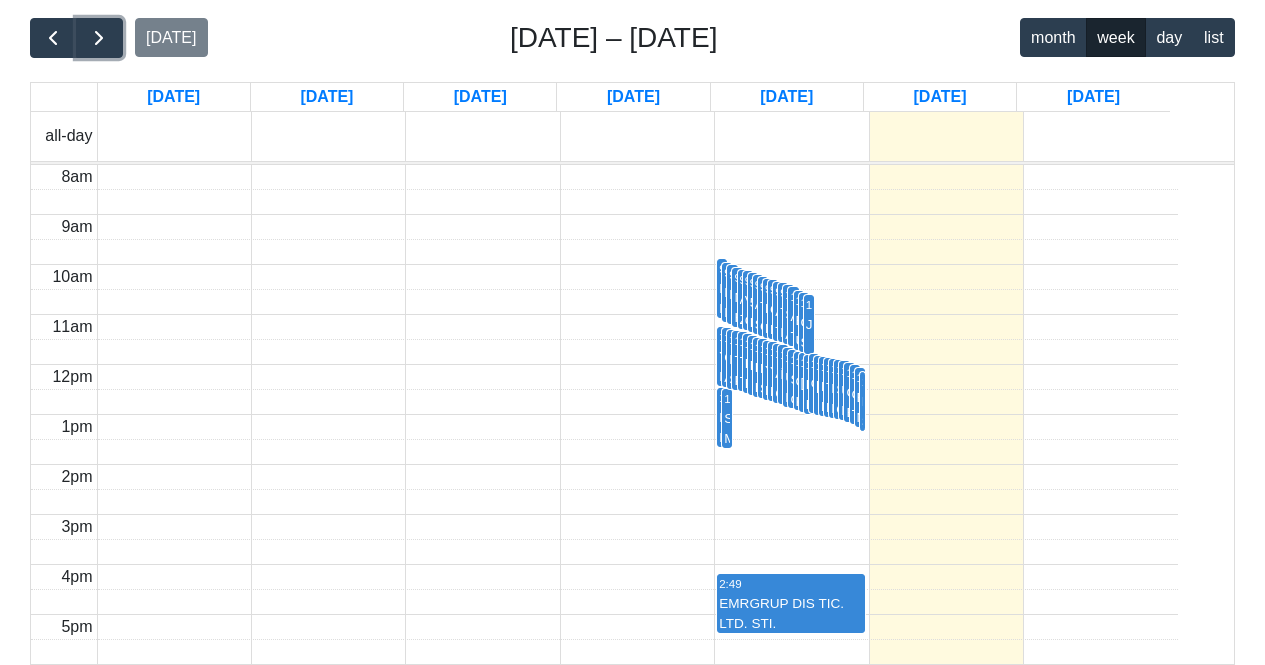 click on "10:49 HİDROFORCE MAKİNA" at bounding box center (748, 363) 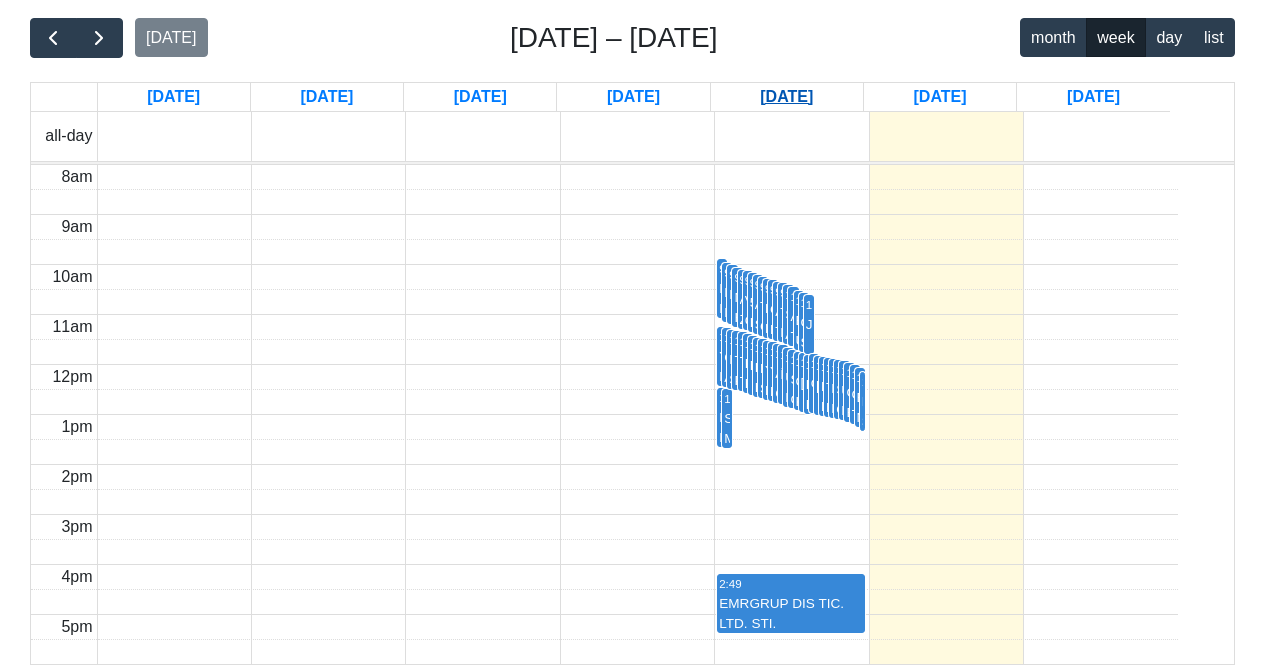 scroll, scrollTop: 300, scrollLeft: 0, axis: vertical 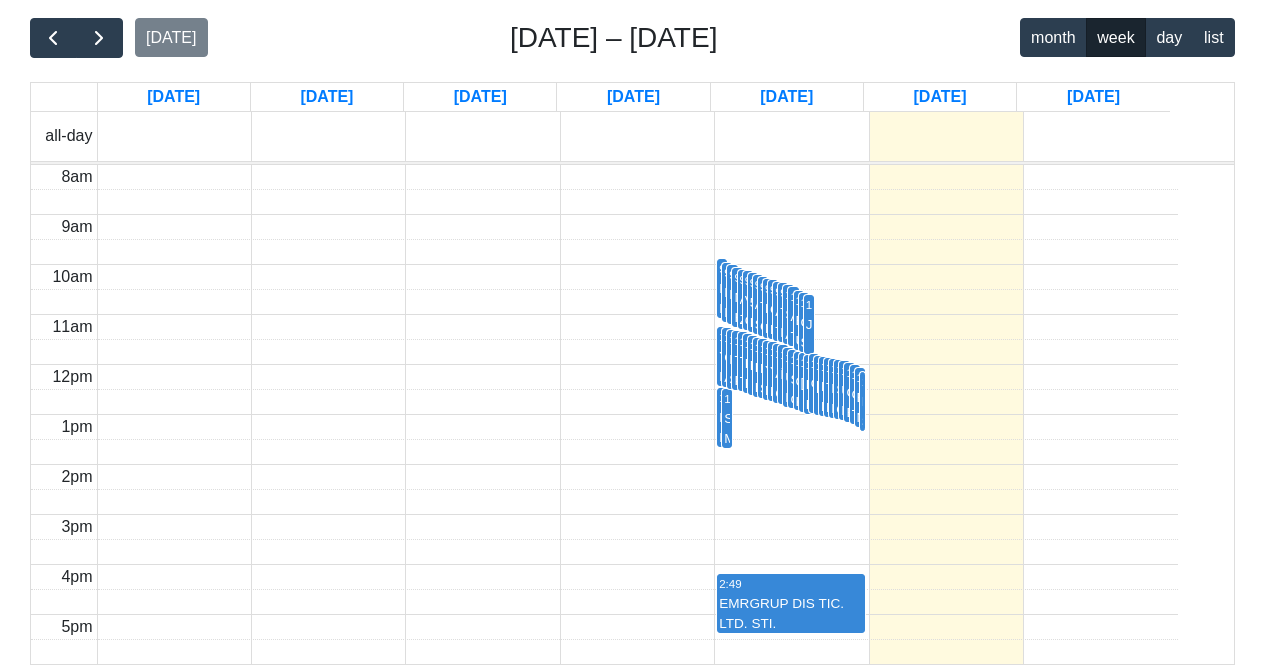 click on "11:05 SURFACE GROUP AŞINDIRICI MAK. SAN. LTD. ŞTI" at bounding box center [793, 379] 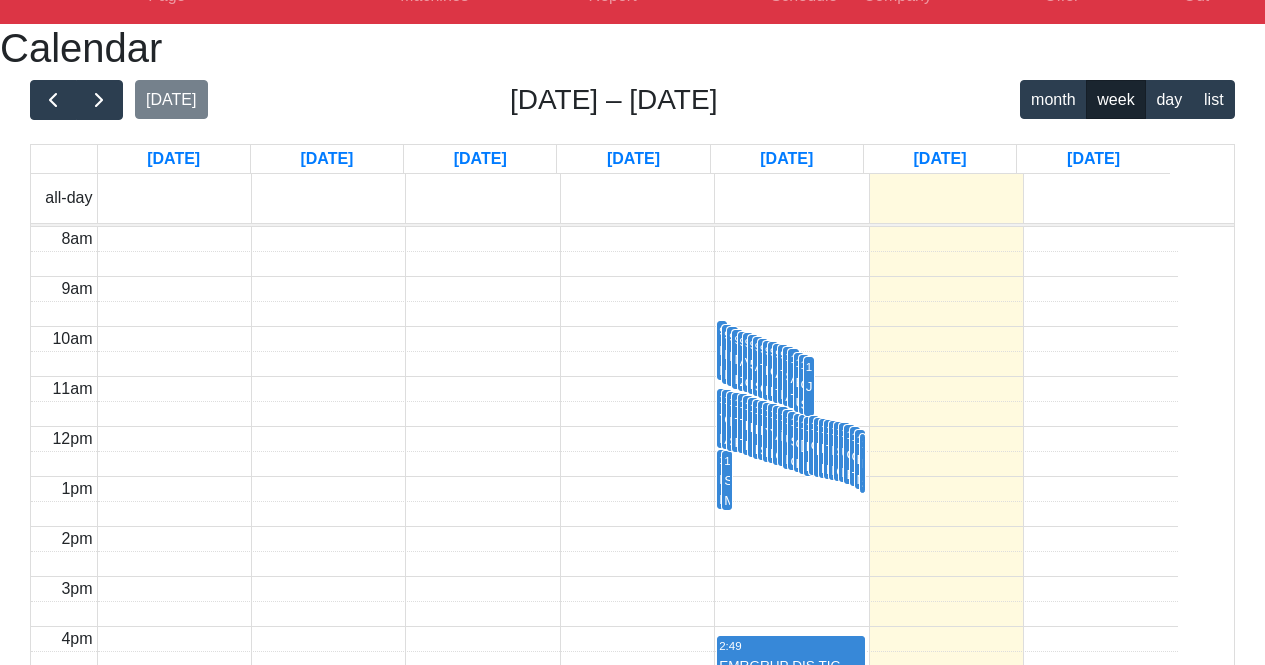 scroll, scrollTop: 0, scrollLeft: 0, axis: both 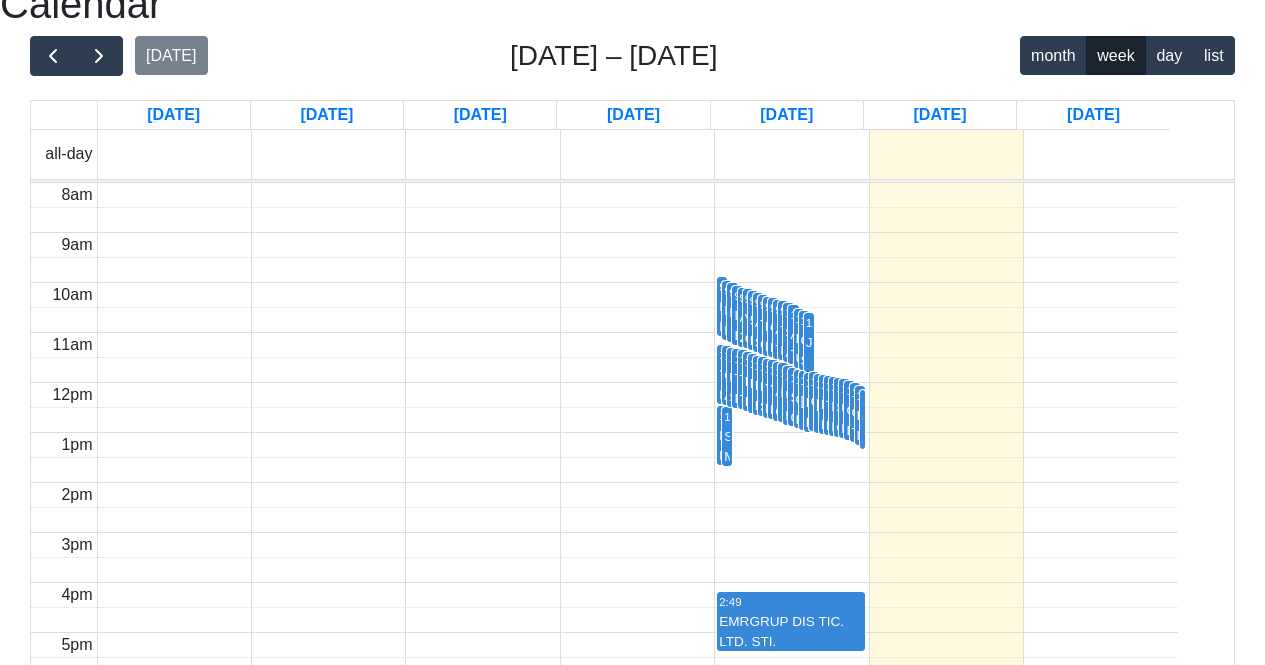 drag, startPoint x: 457, startPoint y: 154, endPoint x: 589, endPoint y: 185, distance: 135.5913 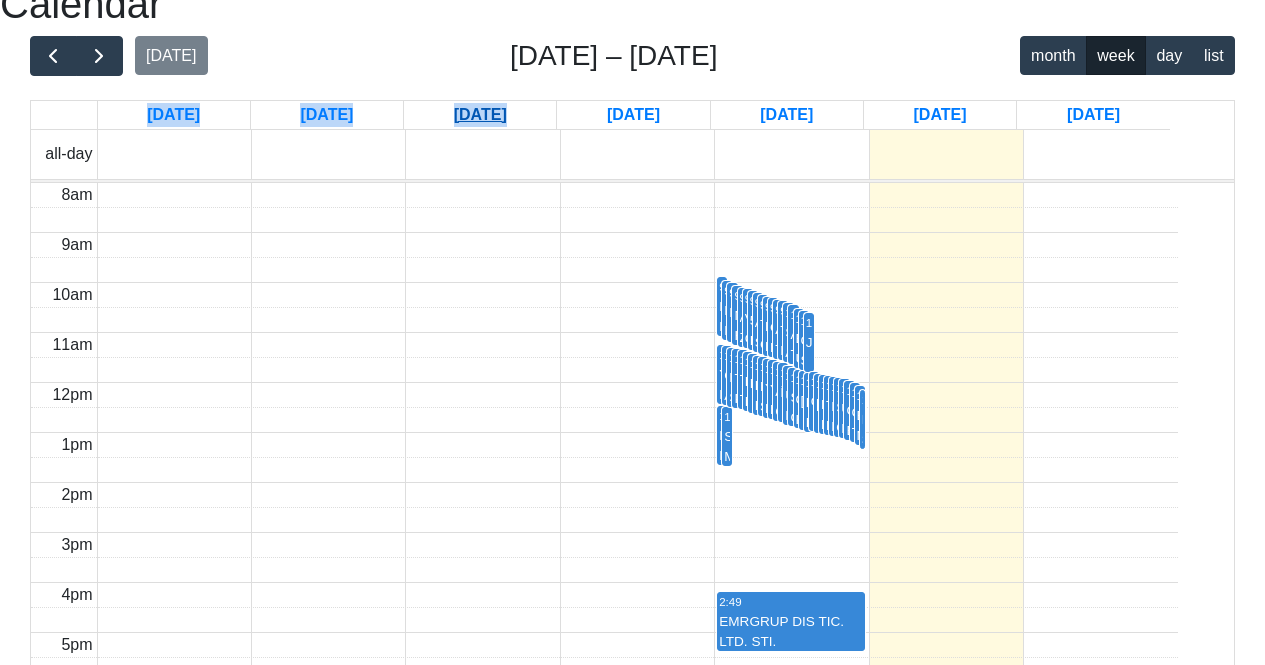 click on "Tue 7/8" at bounding box center [480, 115] 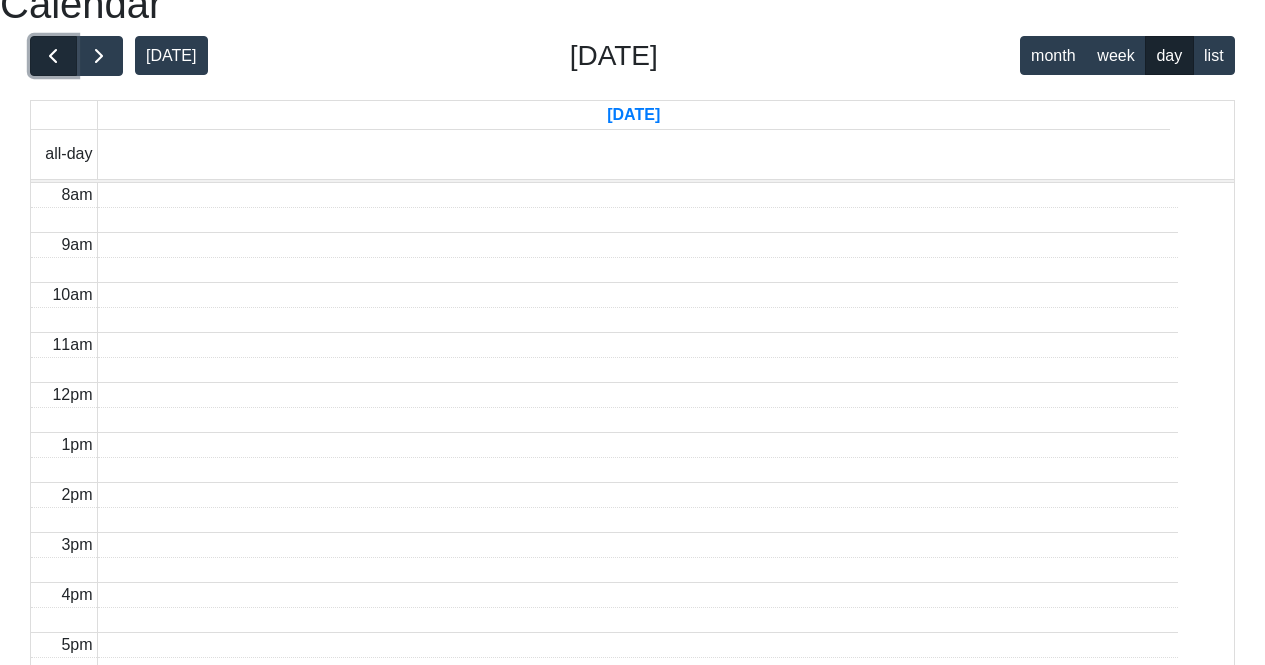 click at bounding box center [53, 56] 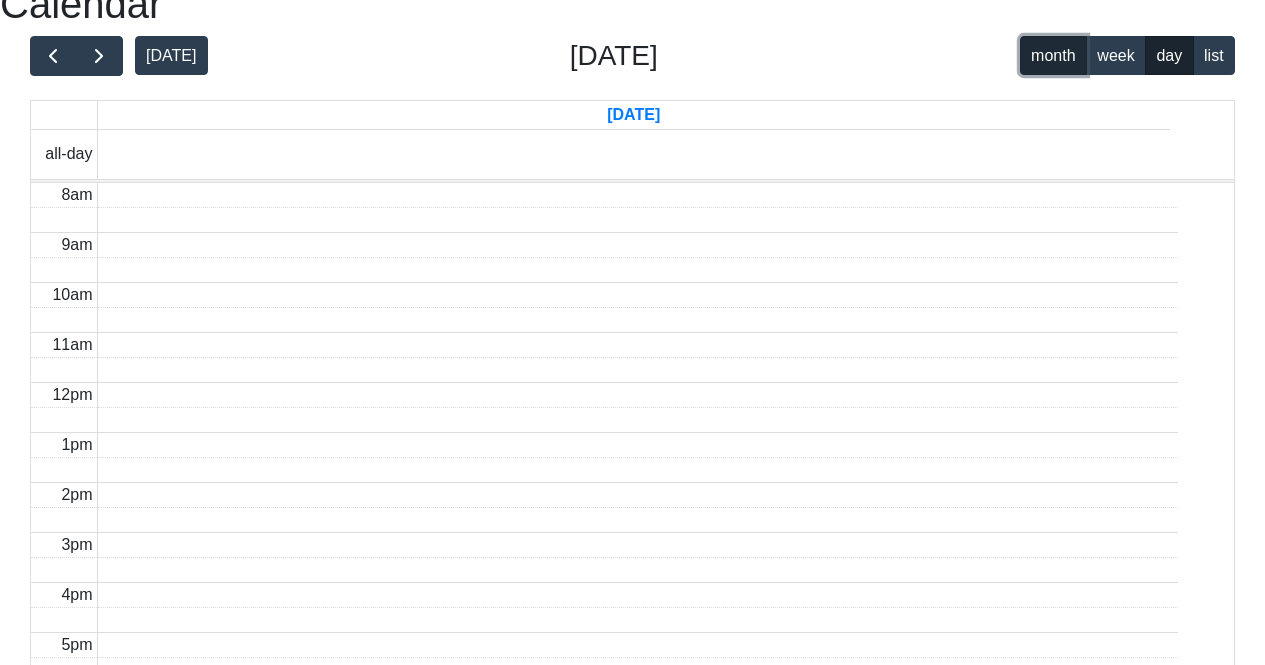 click on "month" at bounding box center [1053, 55] 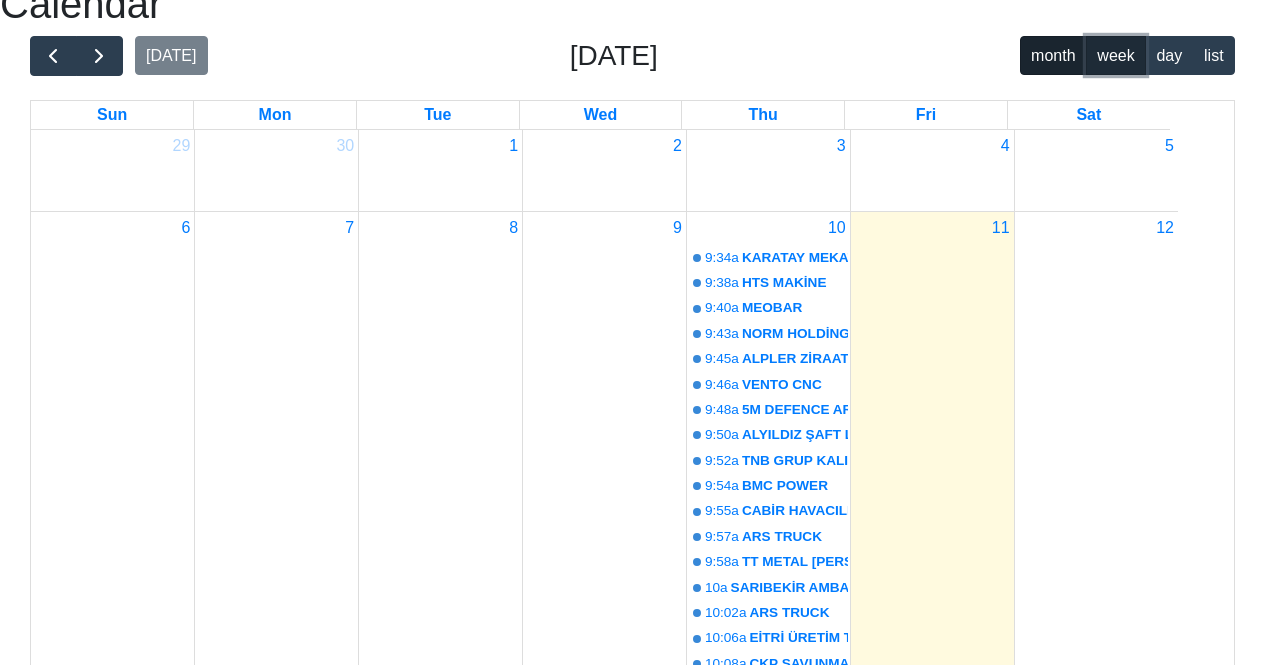click on "week" at bounding box center [1116, 55] 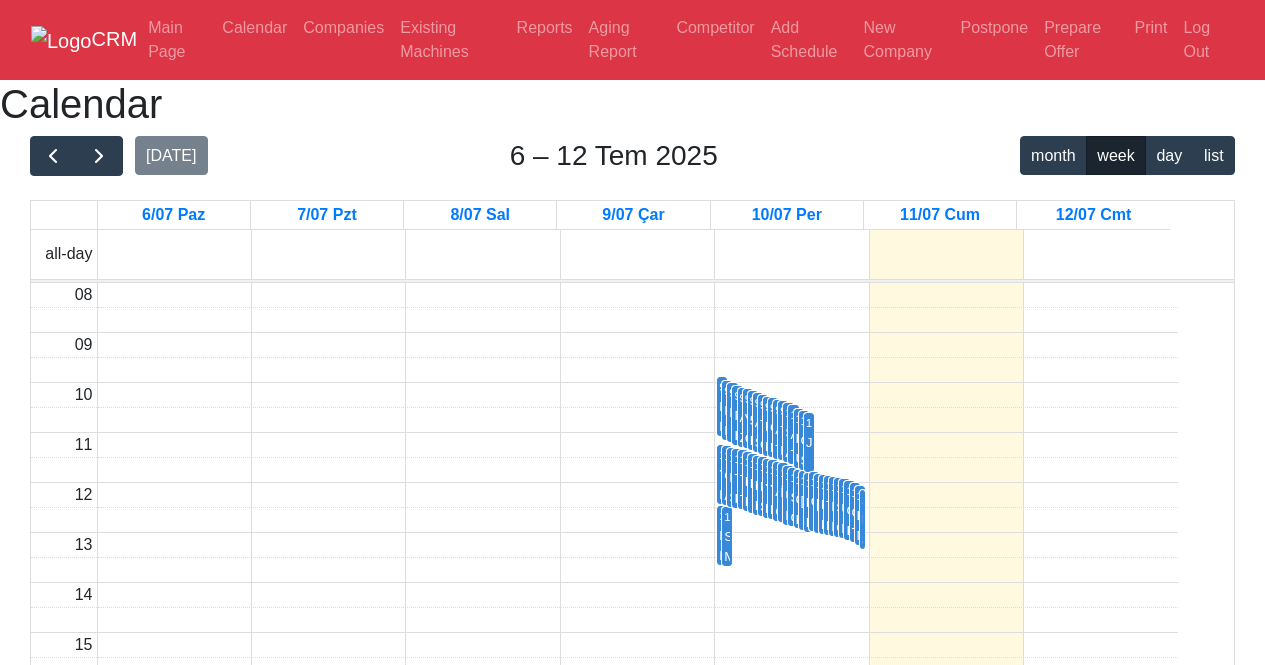 scroll, scrollTop: 100, scrollLeft: 0, axis: vertical 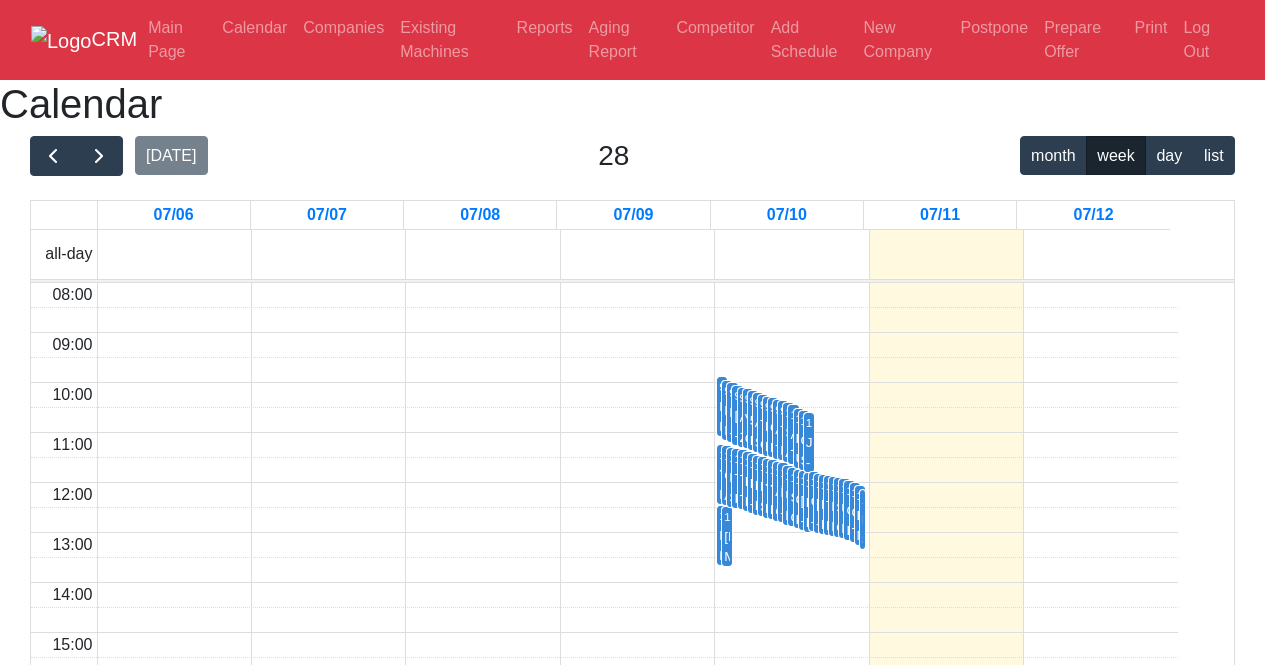 click on "[DATE] 28 month week day list" at bounding box center (632, 156) 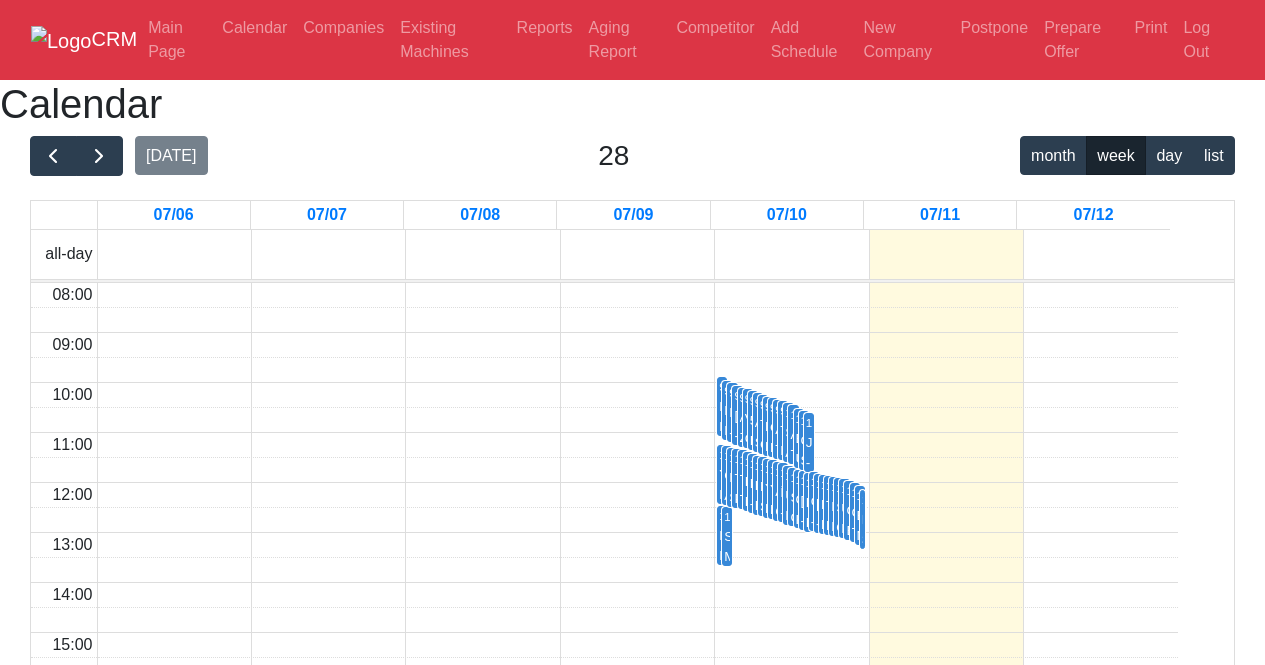 scroll, scrollTop: 0, scrollLeft: 0, axis: both 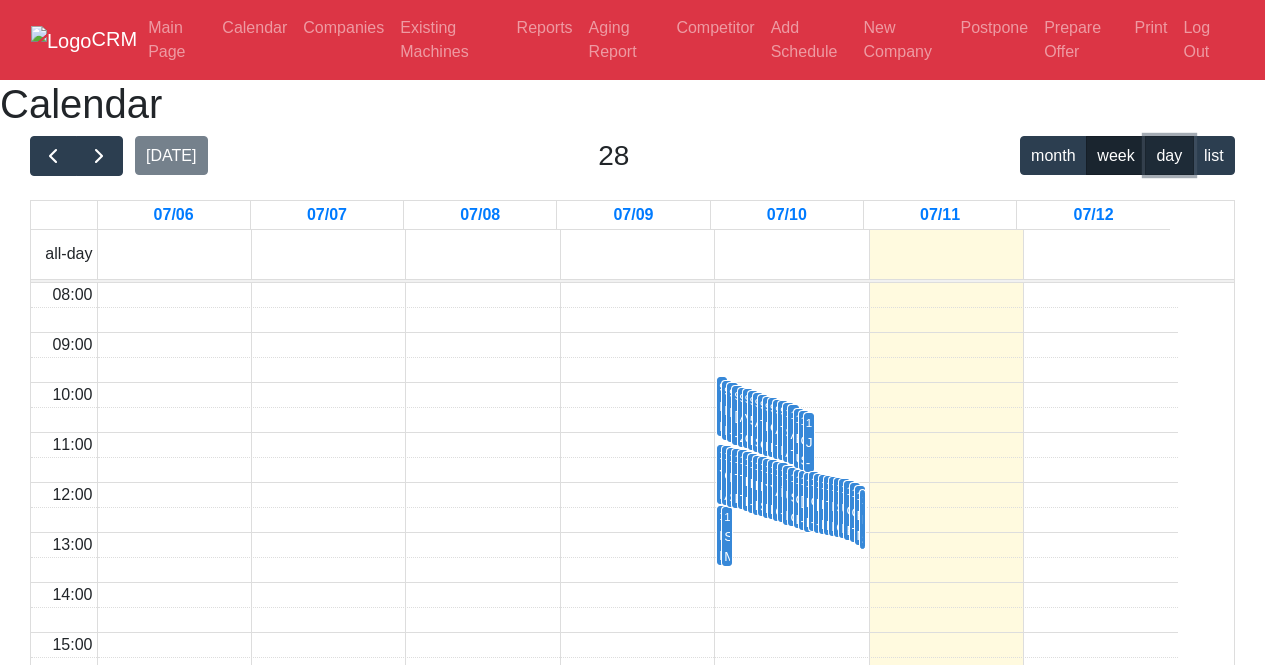 click on "day" at bounding box center [1169, 155] 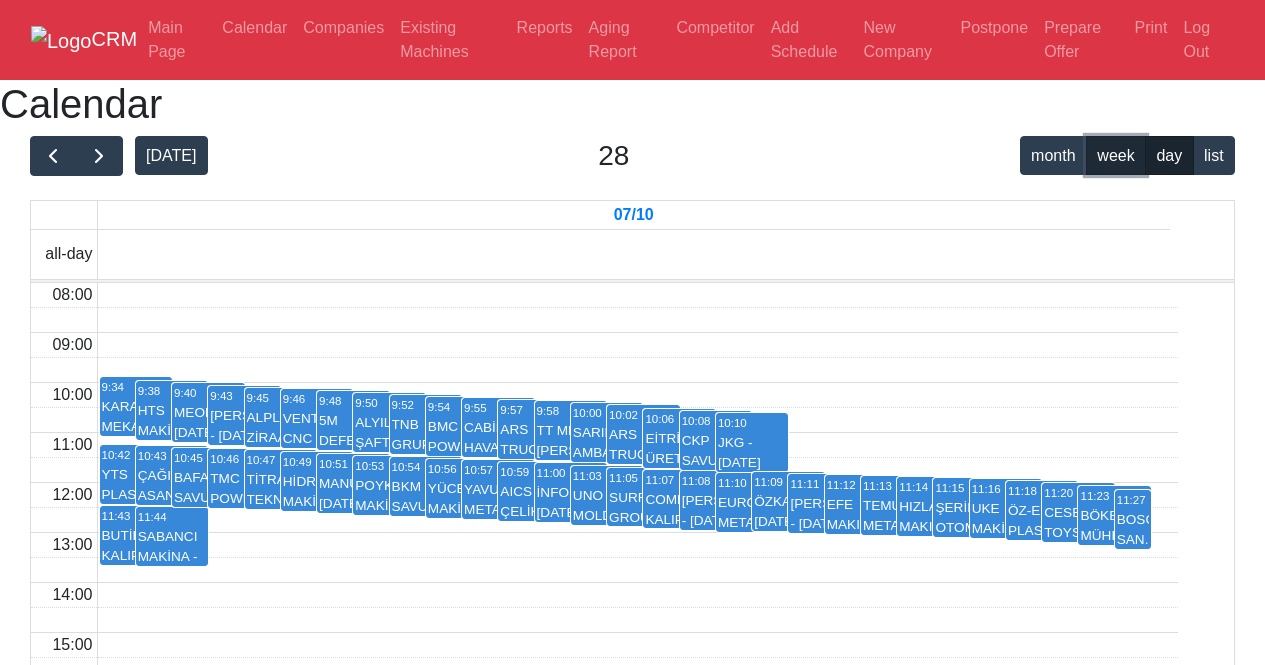click on "week" at bounding box center (1116, 155) 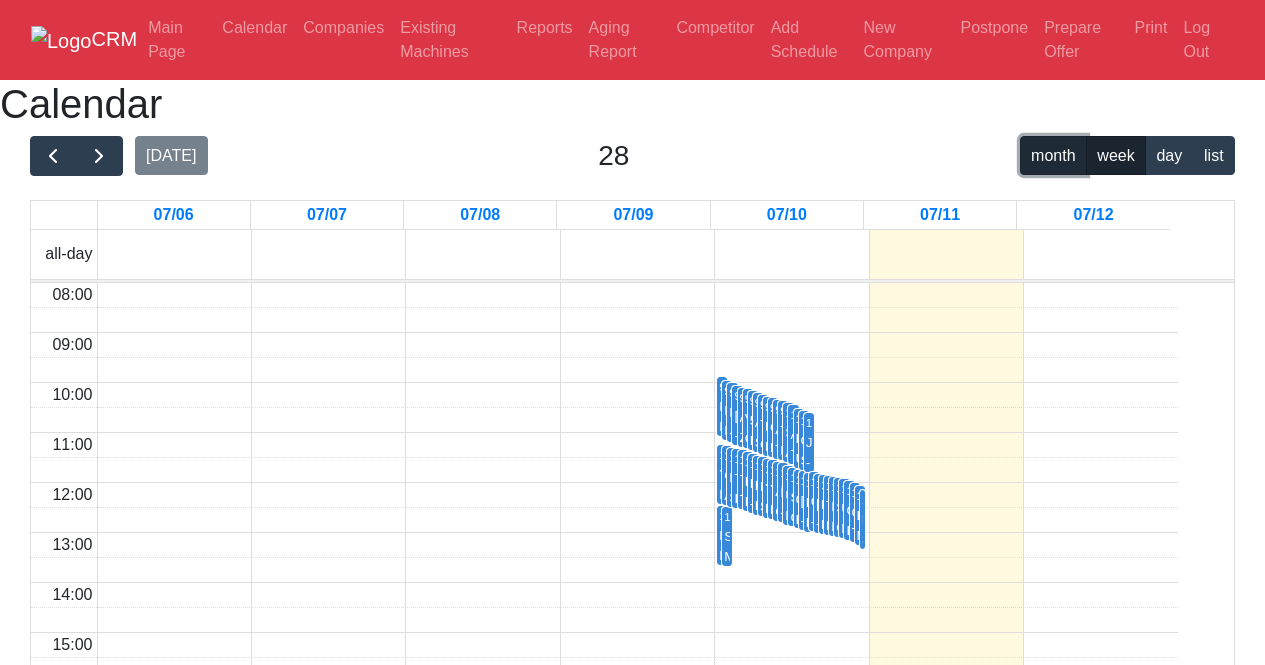 click on "month" at bounding box center [1053, 155] 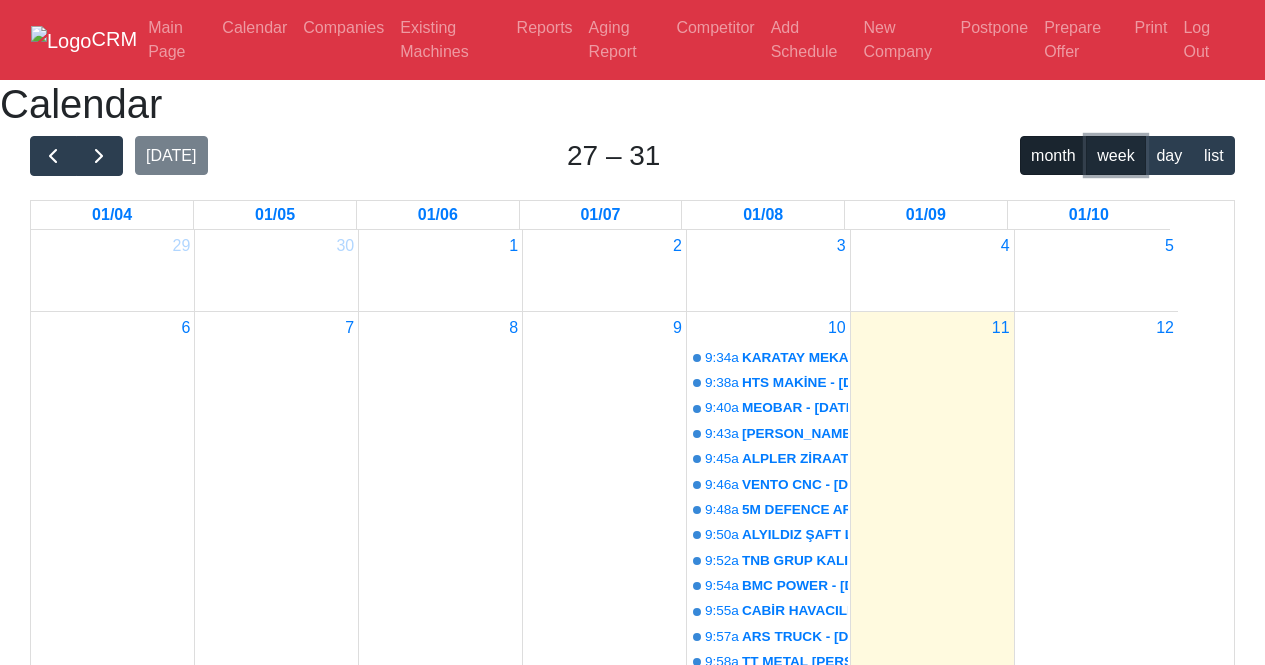 click on "week" at bounding box center (1116, 155) 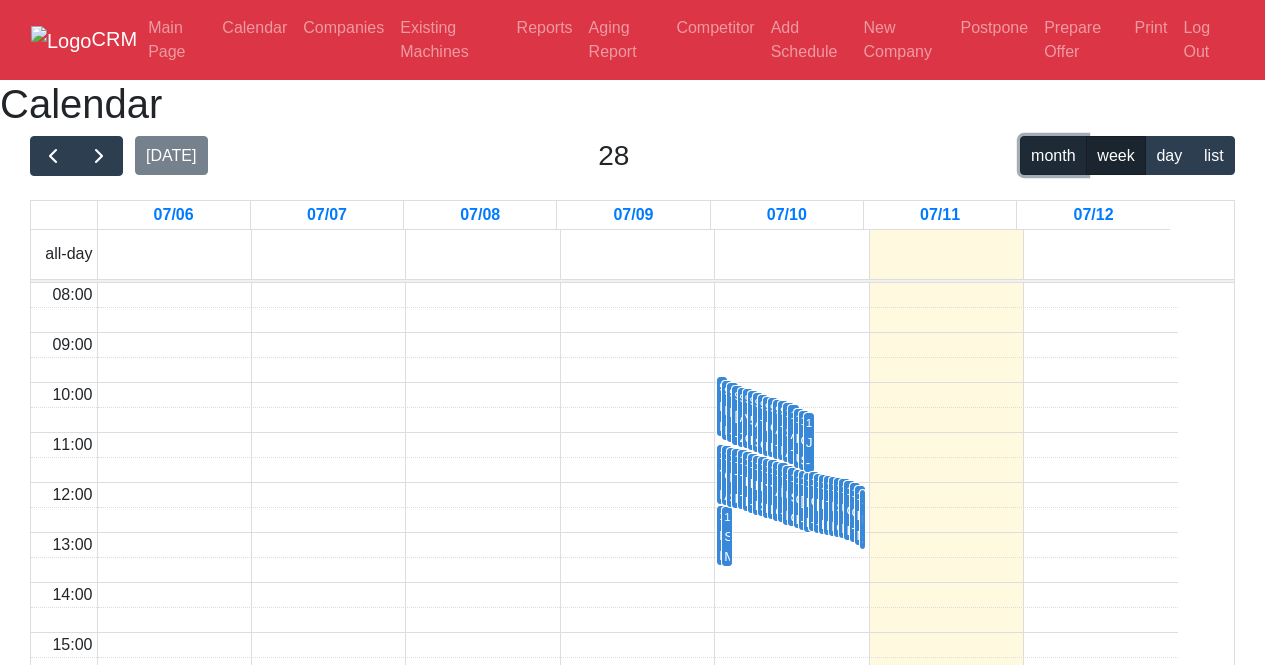 click on "month" at bounding box center [1053, 155] 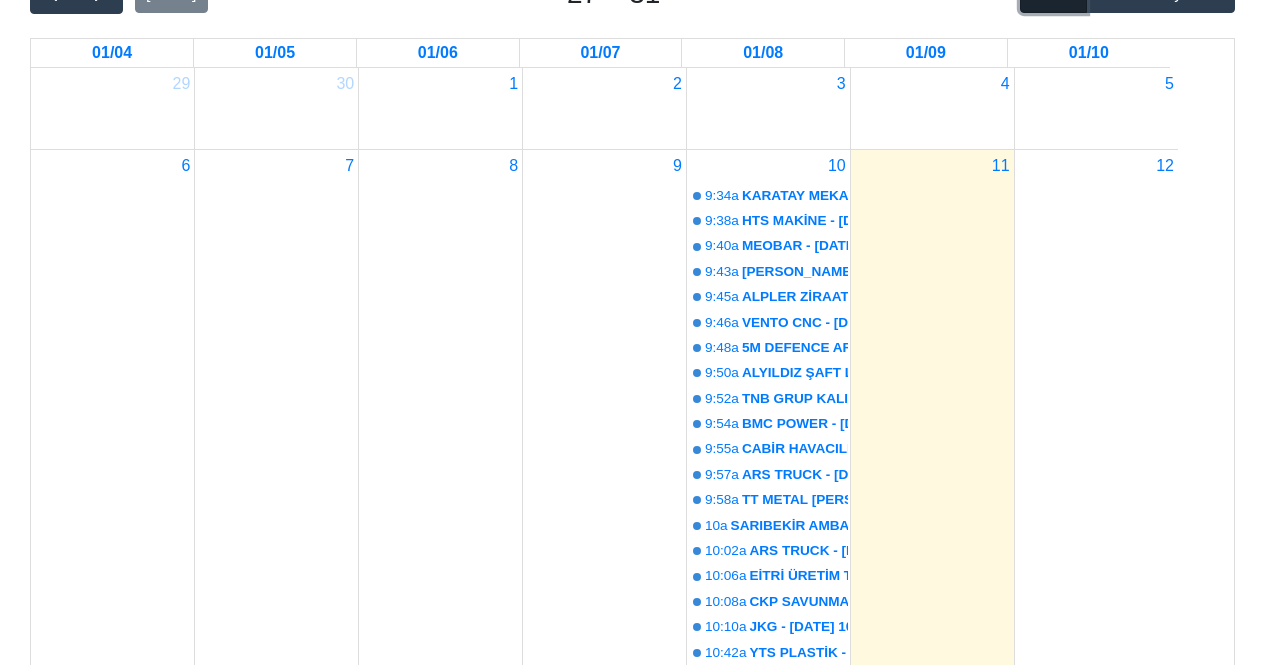 scroll, scrollTop: 200, scrollLeft: 0, axis: vertical 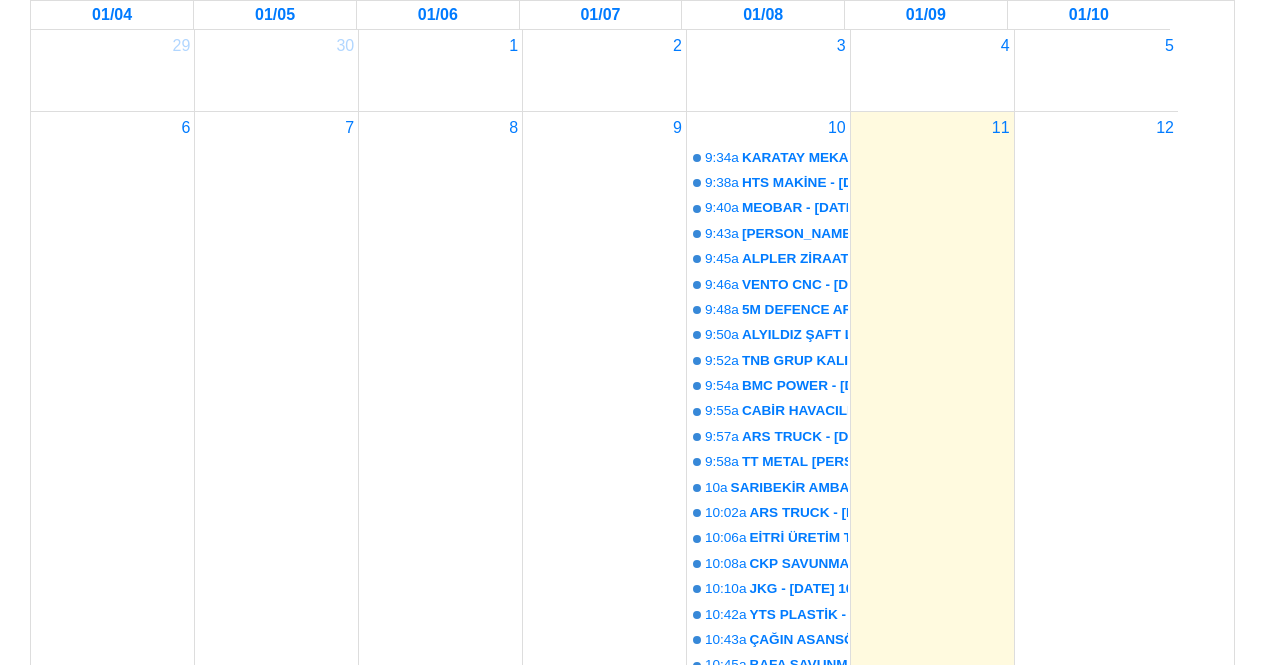 click on "week" at bounding box center [1116, -45] 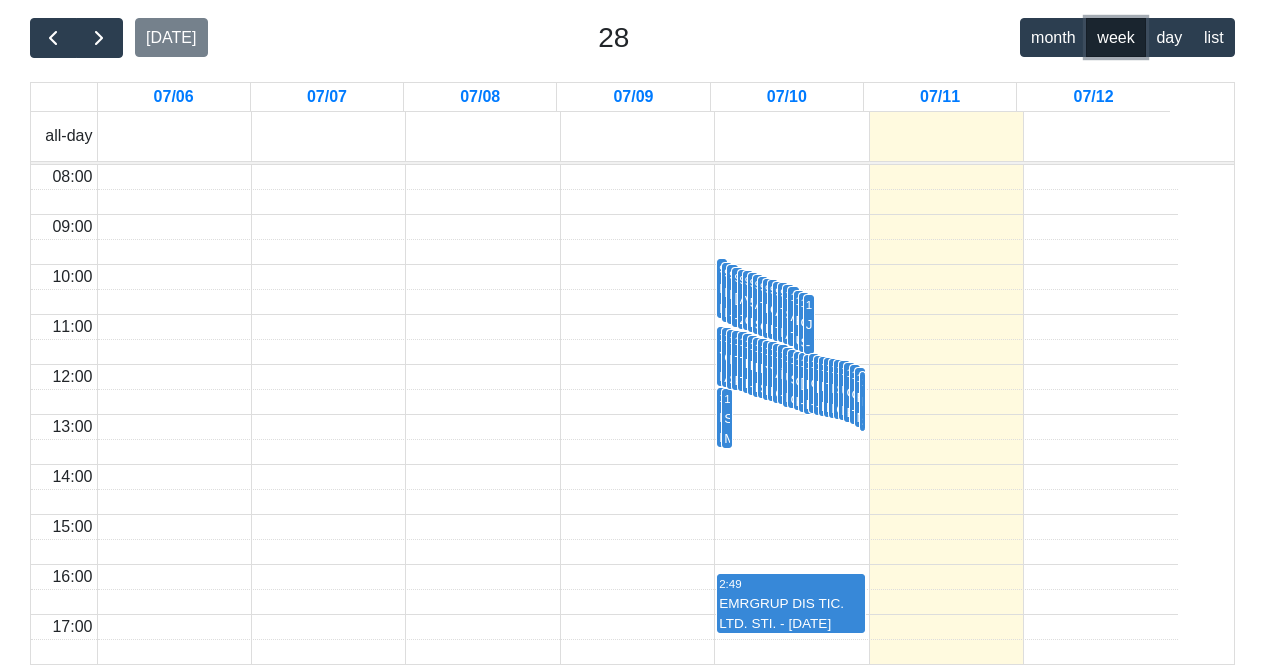 scroll, scrollTop: 100, scrollLeft: 0, axis: vertical 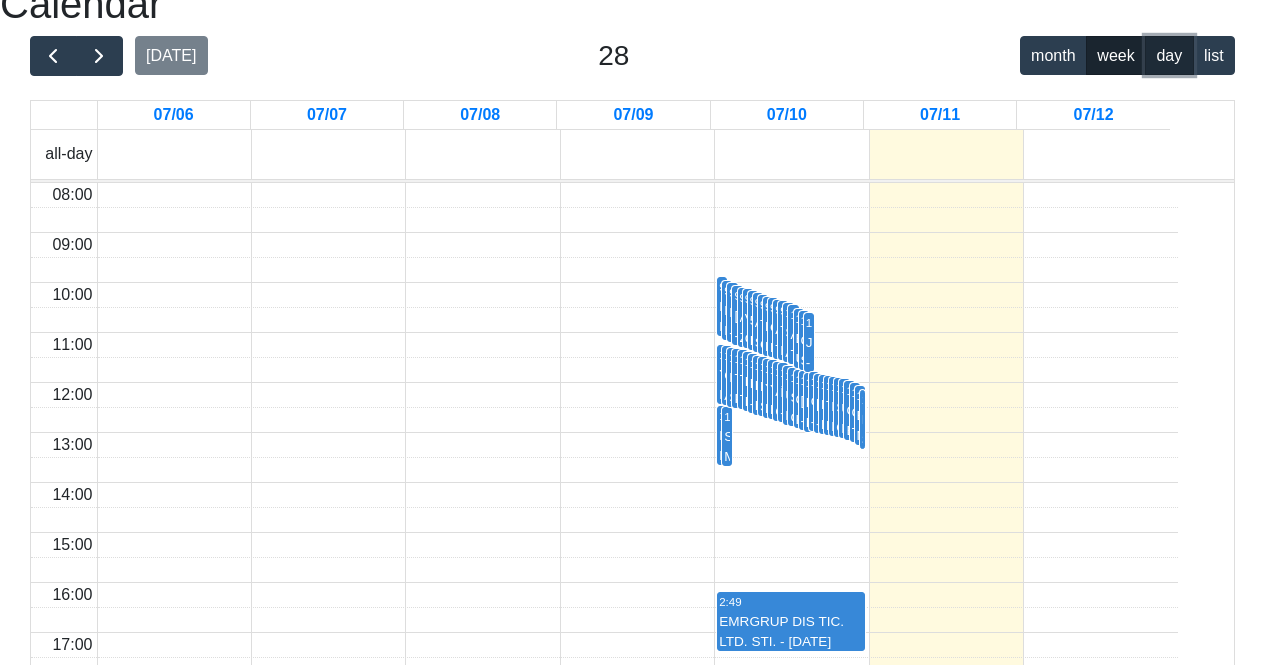 click on "day" at bounding box center (1169, 55) 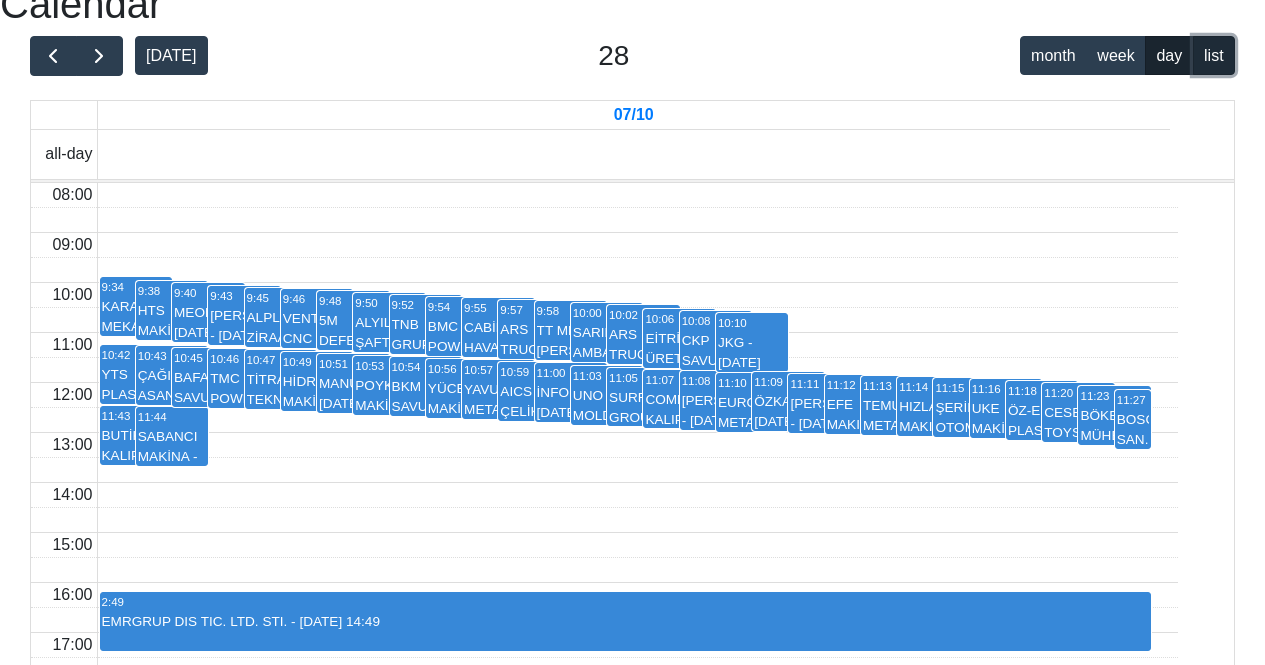 click on "list" at bounding box center (1214, 55) 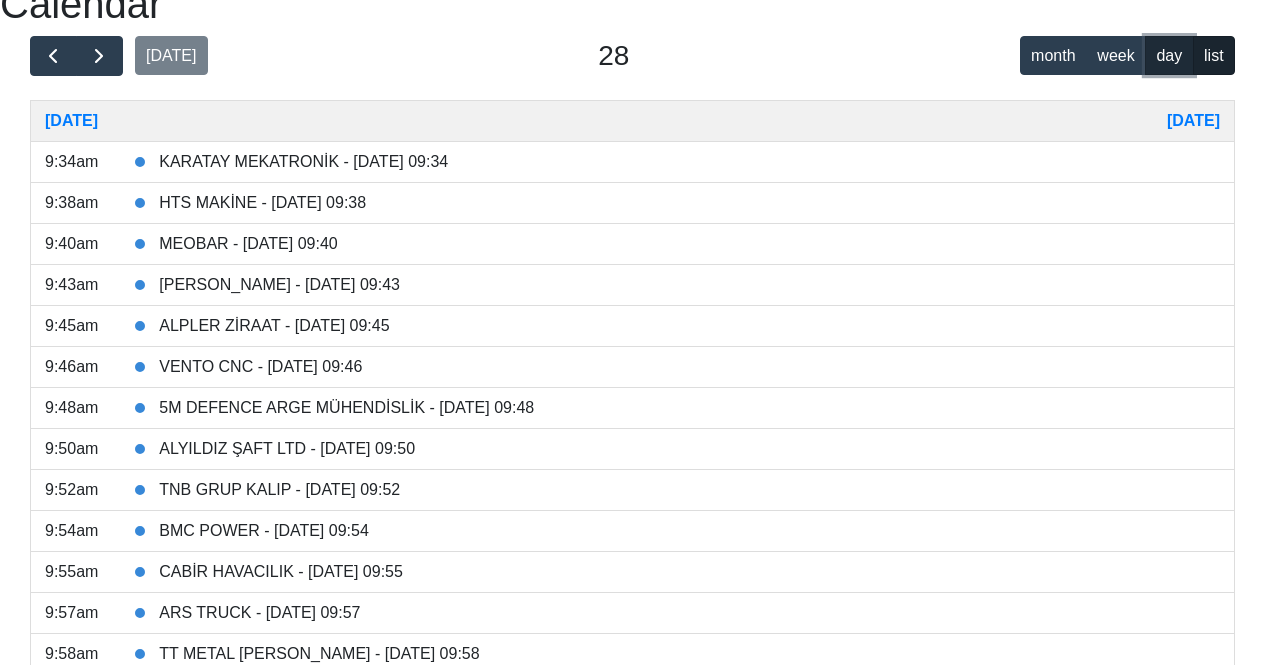 click on "day" at bounding box center (1169, 55) 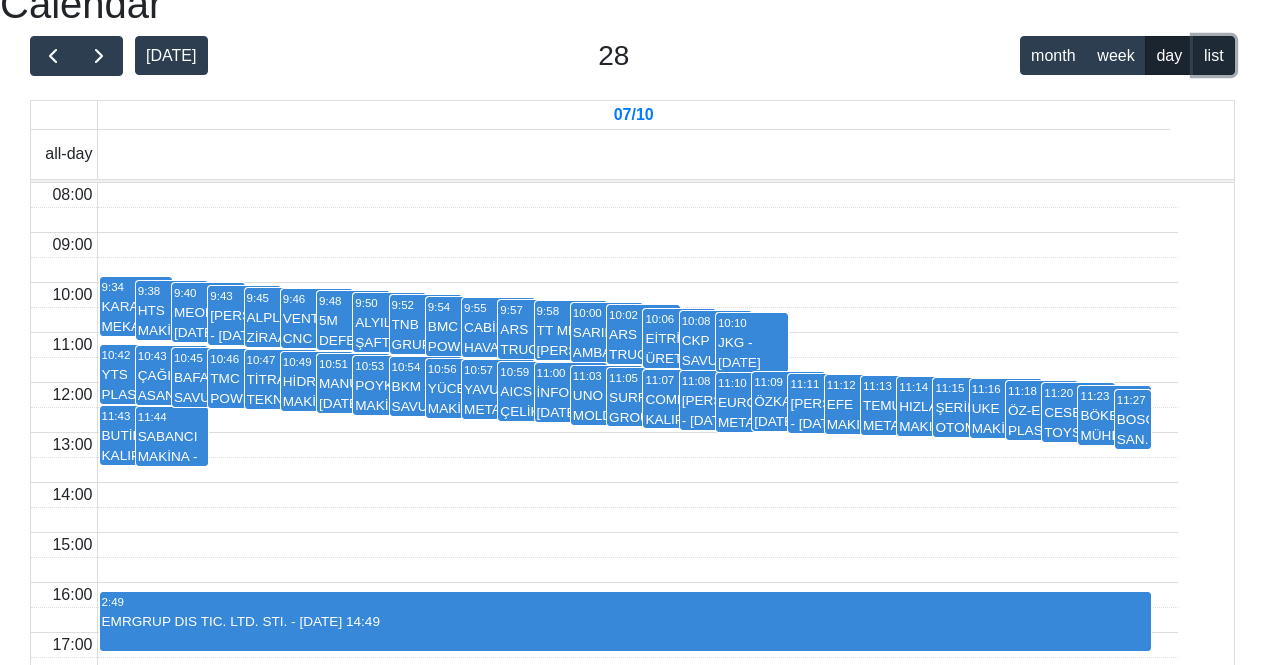 click on "list" at bounding box center [1214, 55] 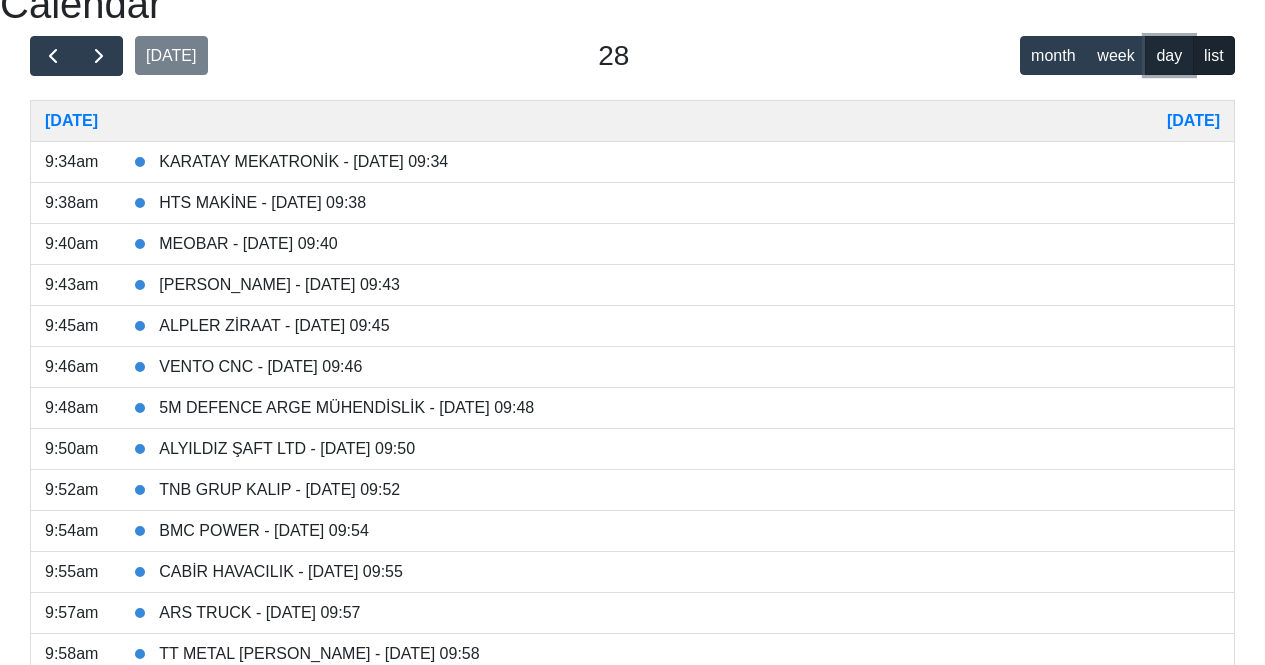 click on "day" at bounding box center [1169, 55] 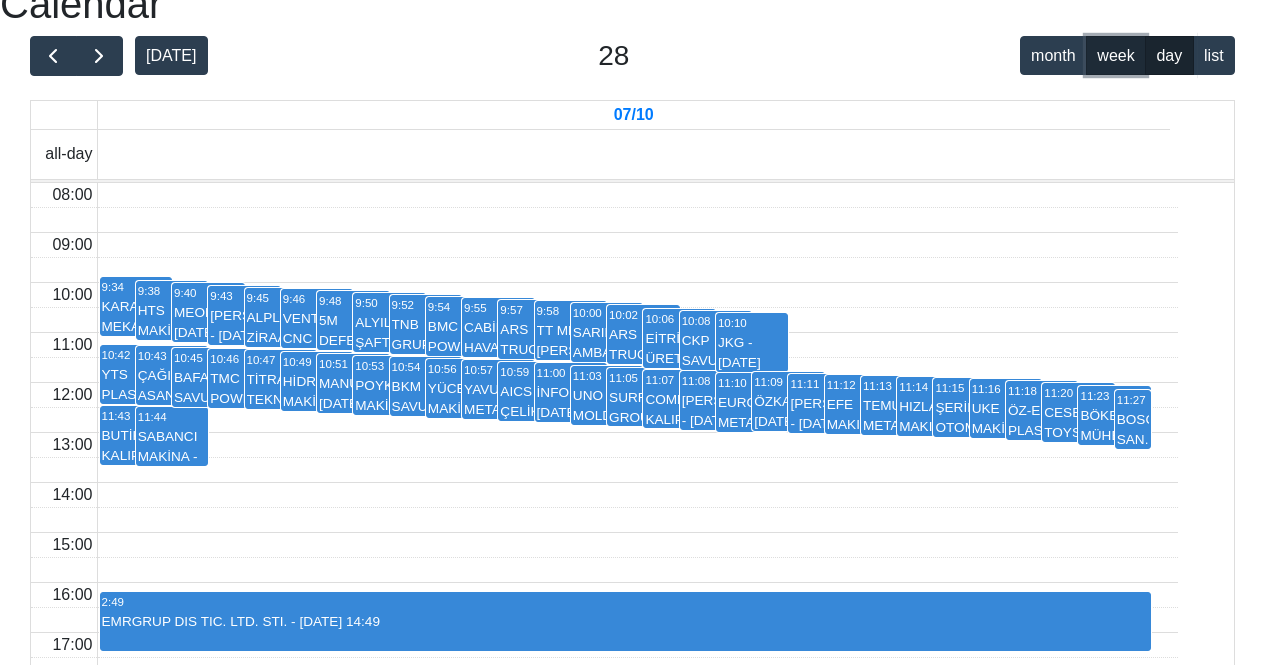 click on "week" at bounding box center (1116, 55) 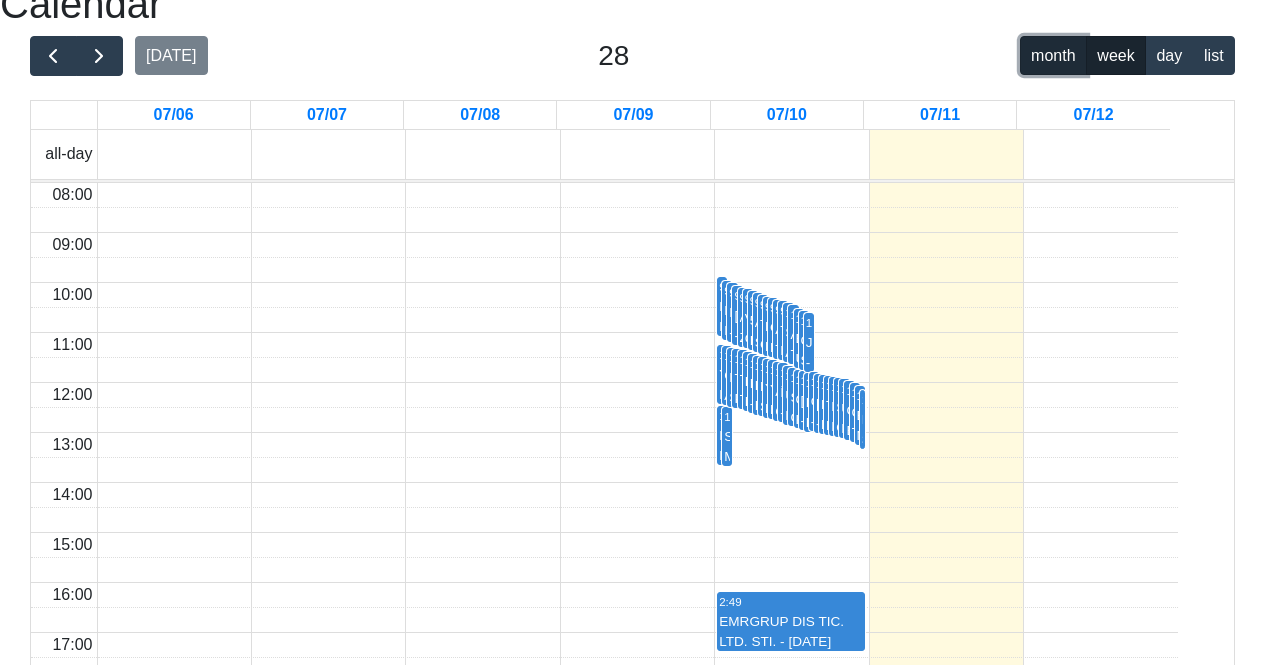 click on "month" at bounding box center (1053, 55) 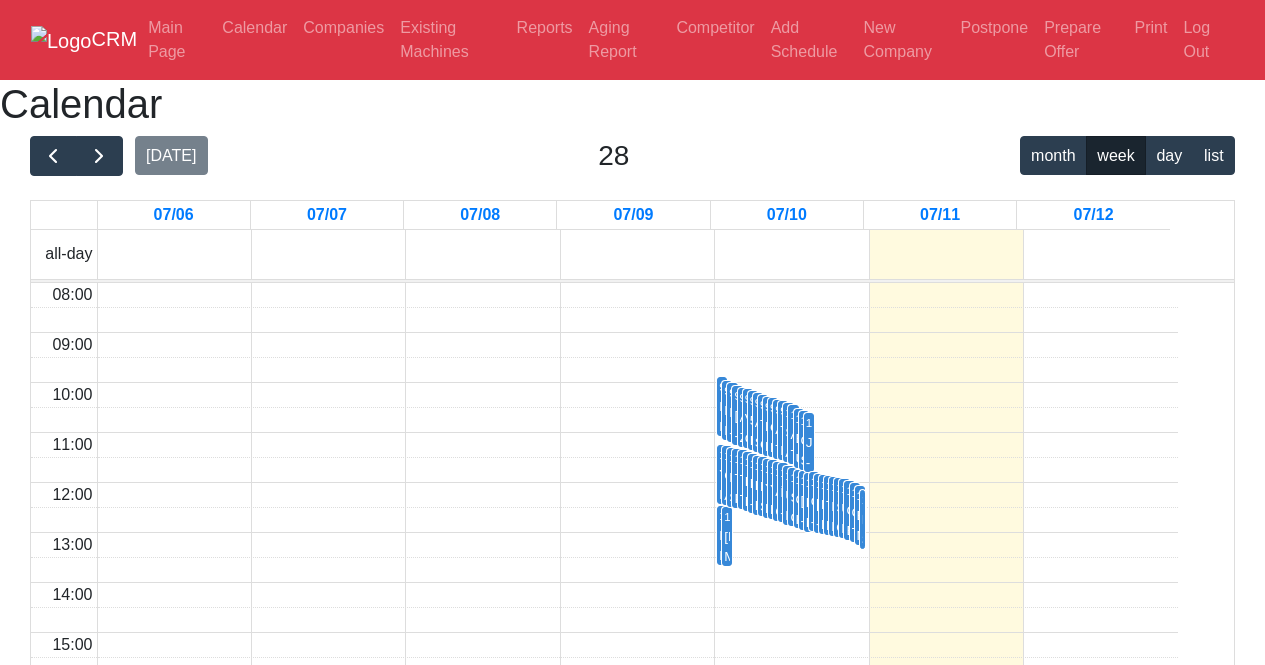 scroll, scrollTop: 100, scrollLeft: 0, axis: vertical 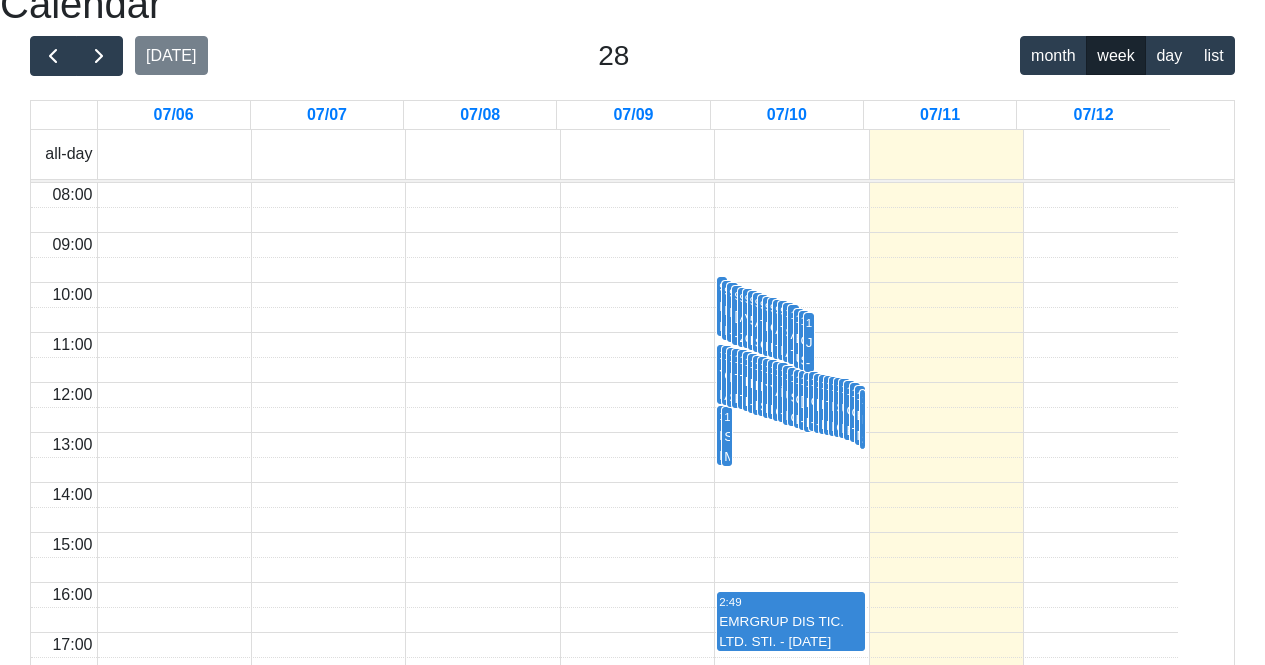 click on "07/06 07/07 07/08 07/09 07/10 07/11 07/12" at bounding box center [633, 115] 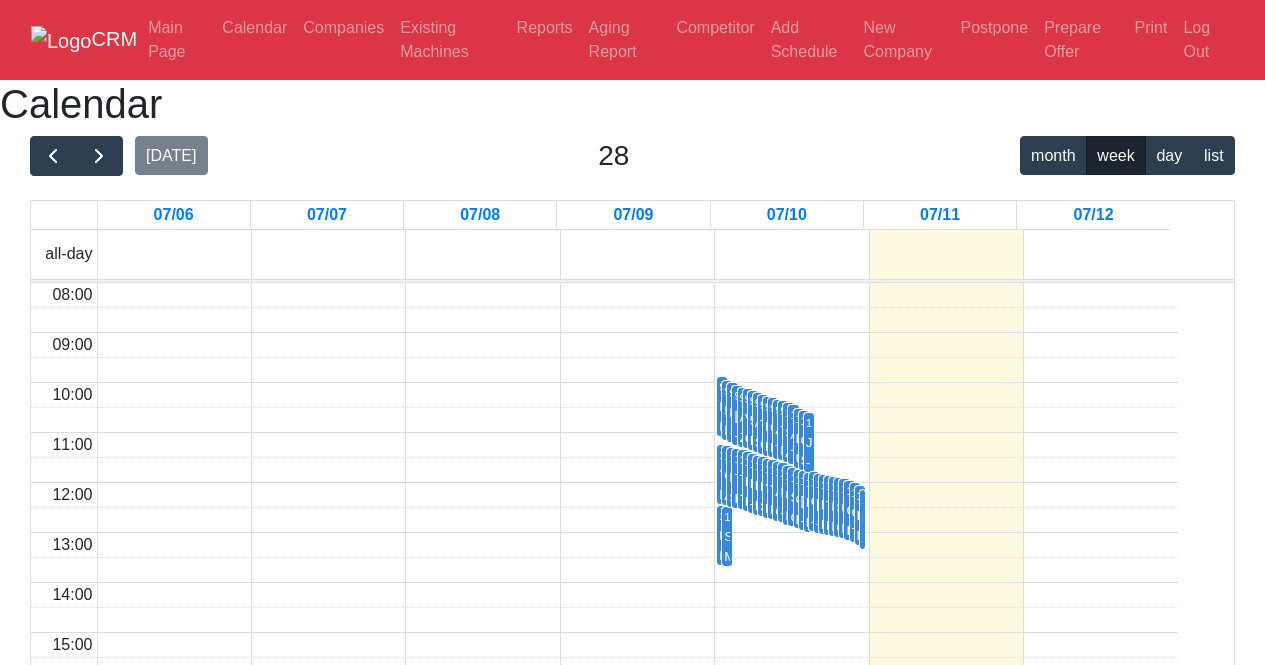 scroll, scrollTop: 100, scrollLeft: 0, axis: vertical 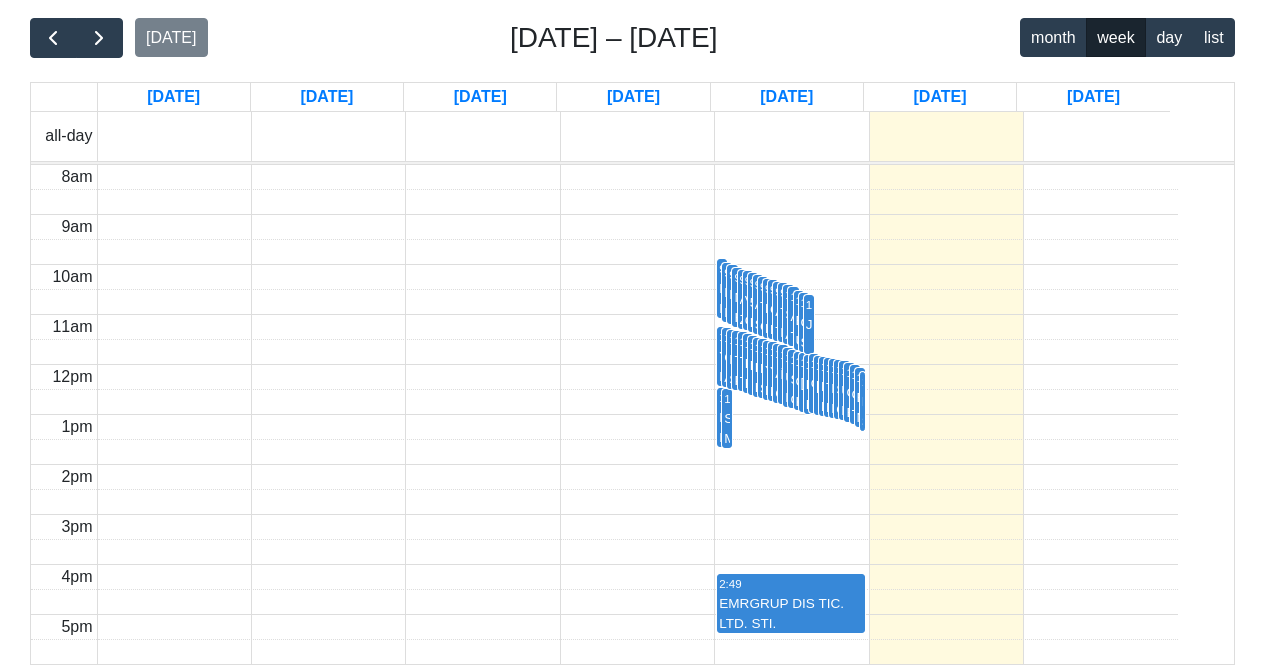 click on "10:53 POYKAL MAKİNE SAN. TİC. A.Ş." at bounding box center (758, 367) 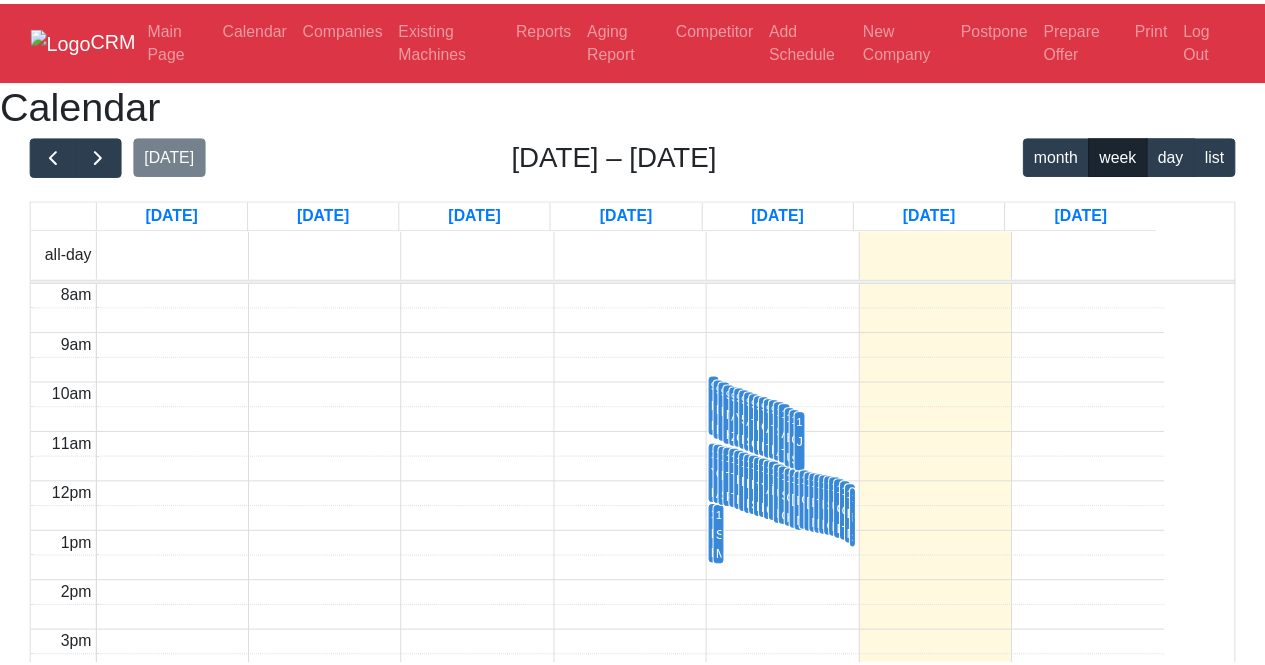 scroll, scrollTop: 300, scrollLeft: 0, axis: vertical 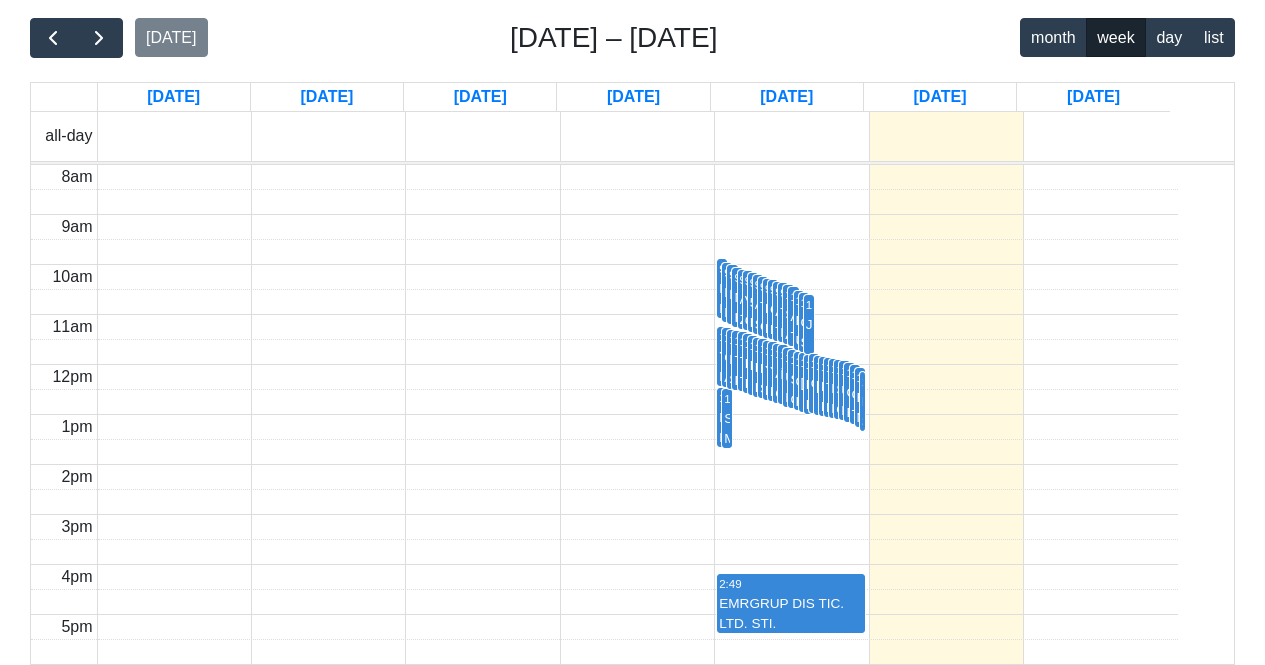 click on "9:55 CABİR HAVACILIK" at bounding box center [773, 309] 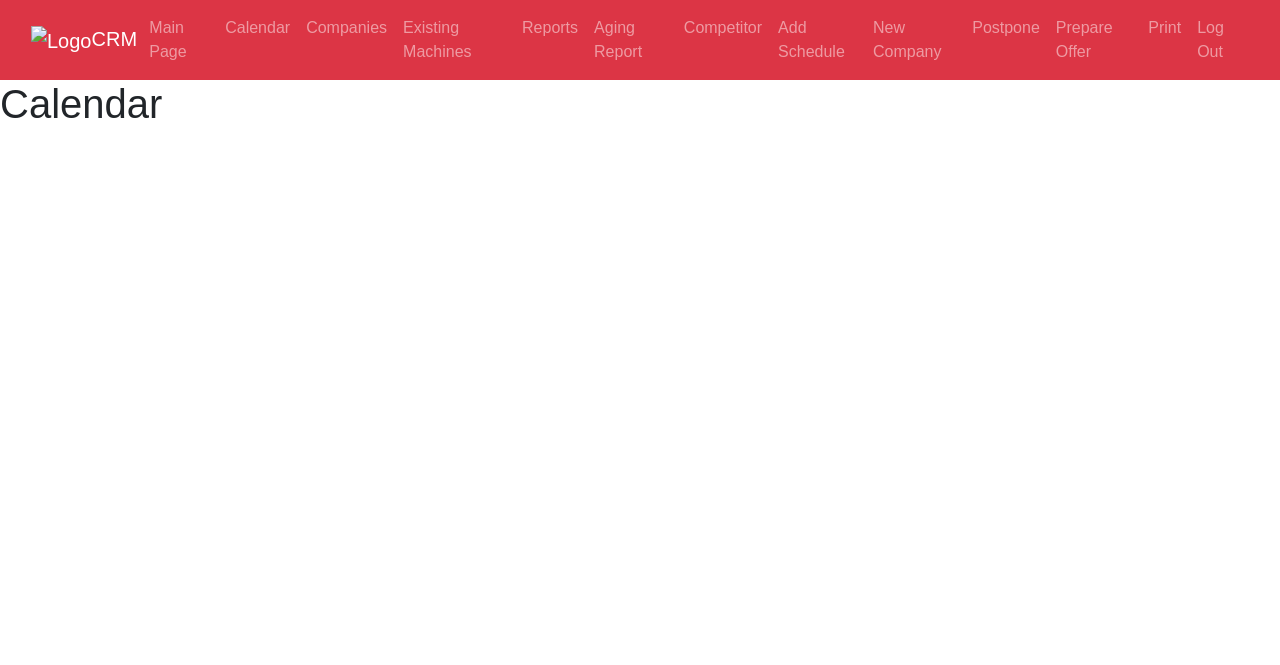 scroll, scrollTop: 0, scrollLeft: 0, axis: both 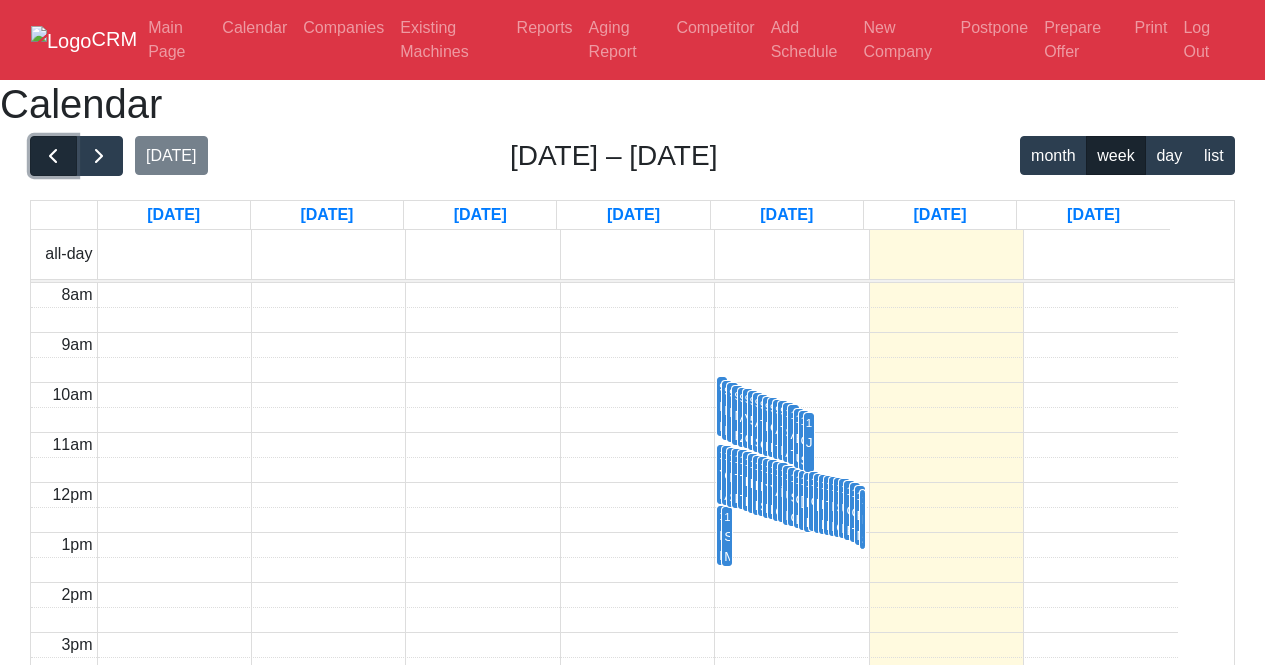 click at bounding box center (53, 156) 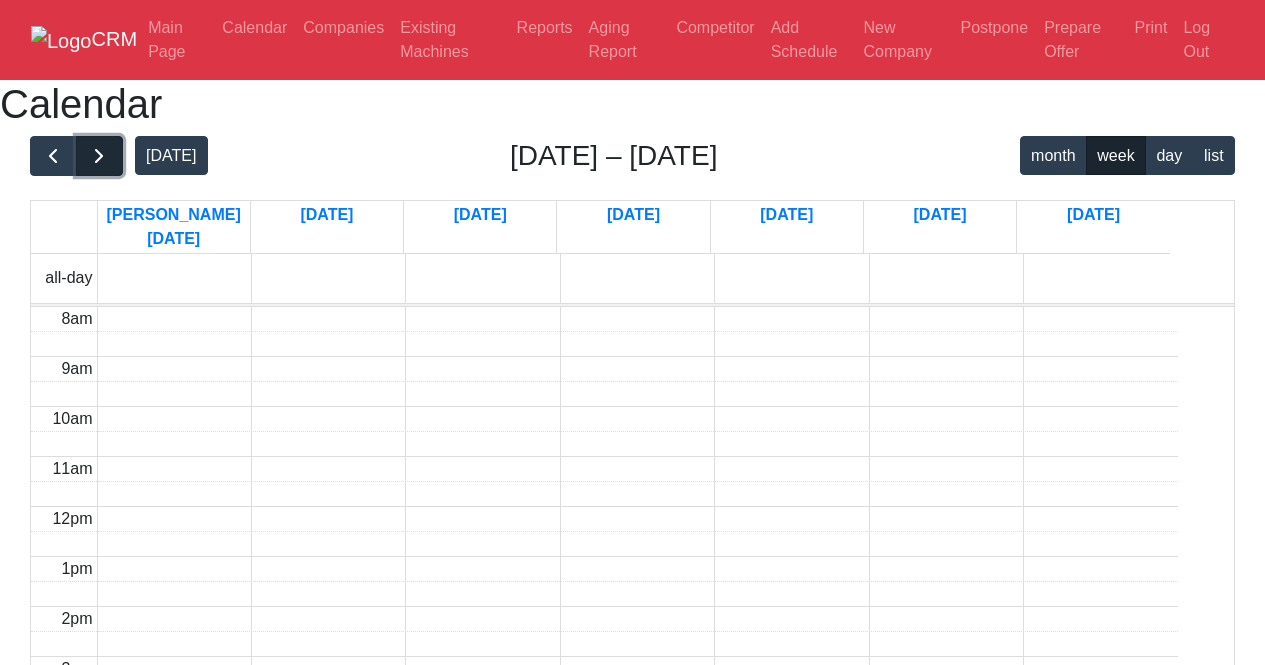 click at bounding box center (99, 156) 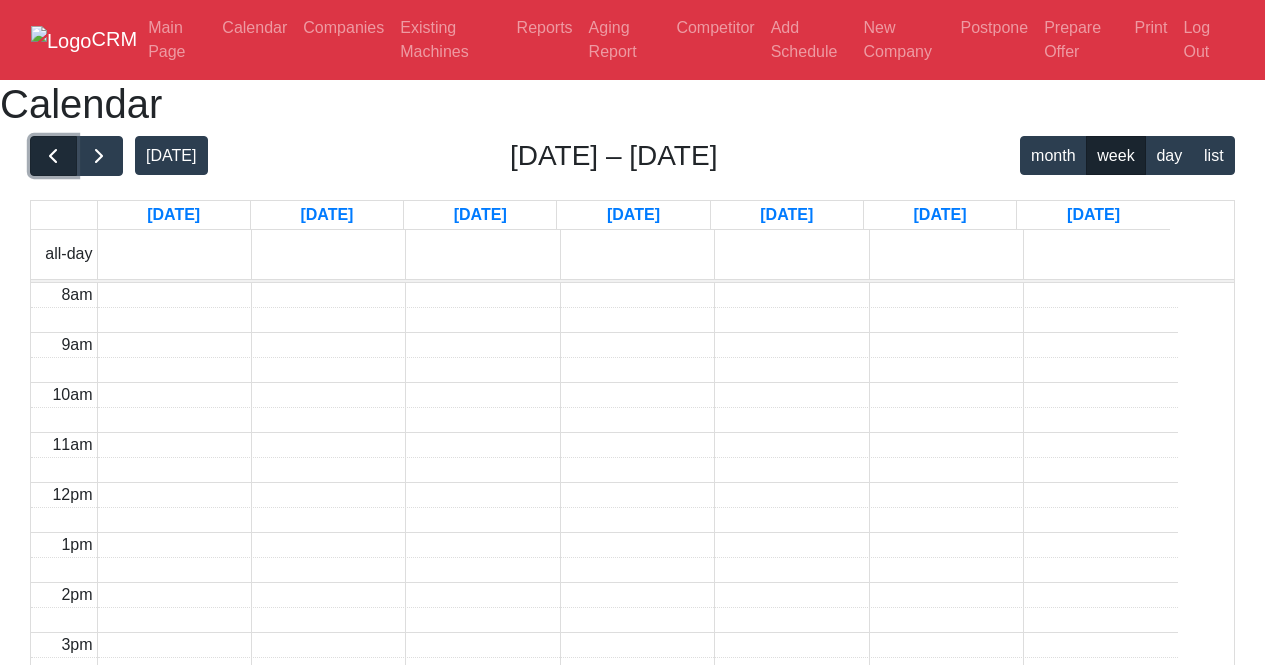 click at bounding box center (53, 156) 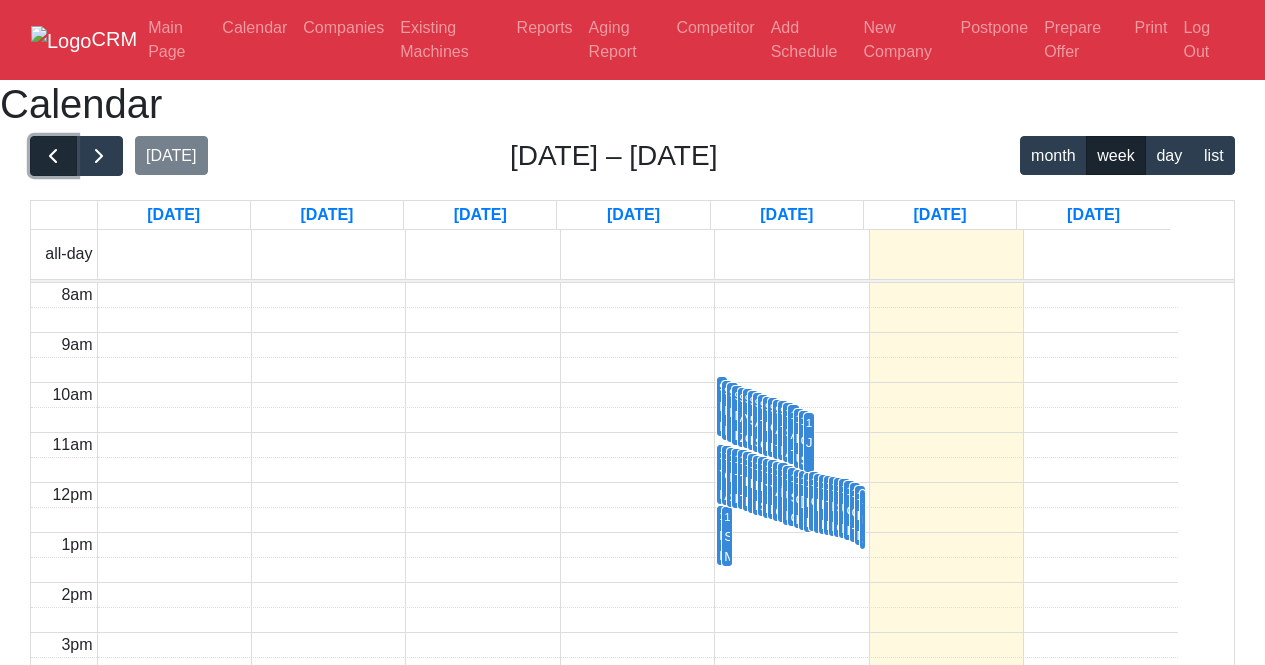 click at bounding box center (53, 156) 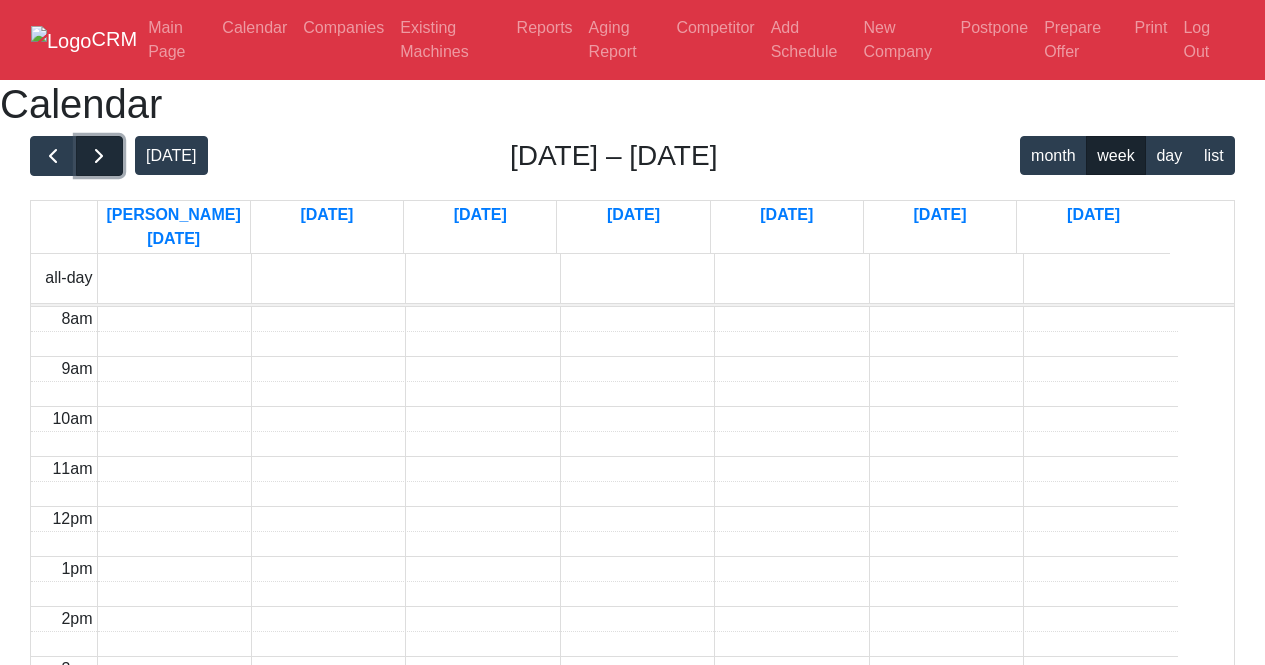 click at bounding box center (99, 156) 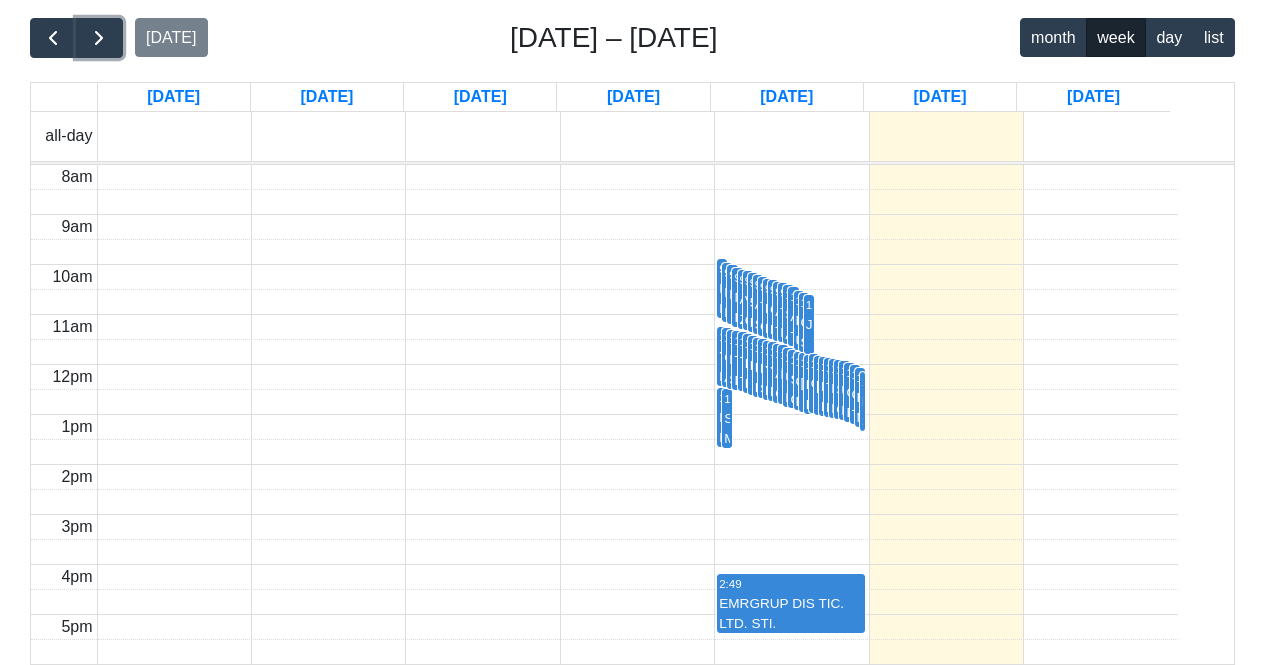 scroll, scrollTop: 300, scrollLeft: 0, axis: vertical 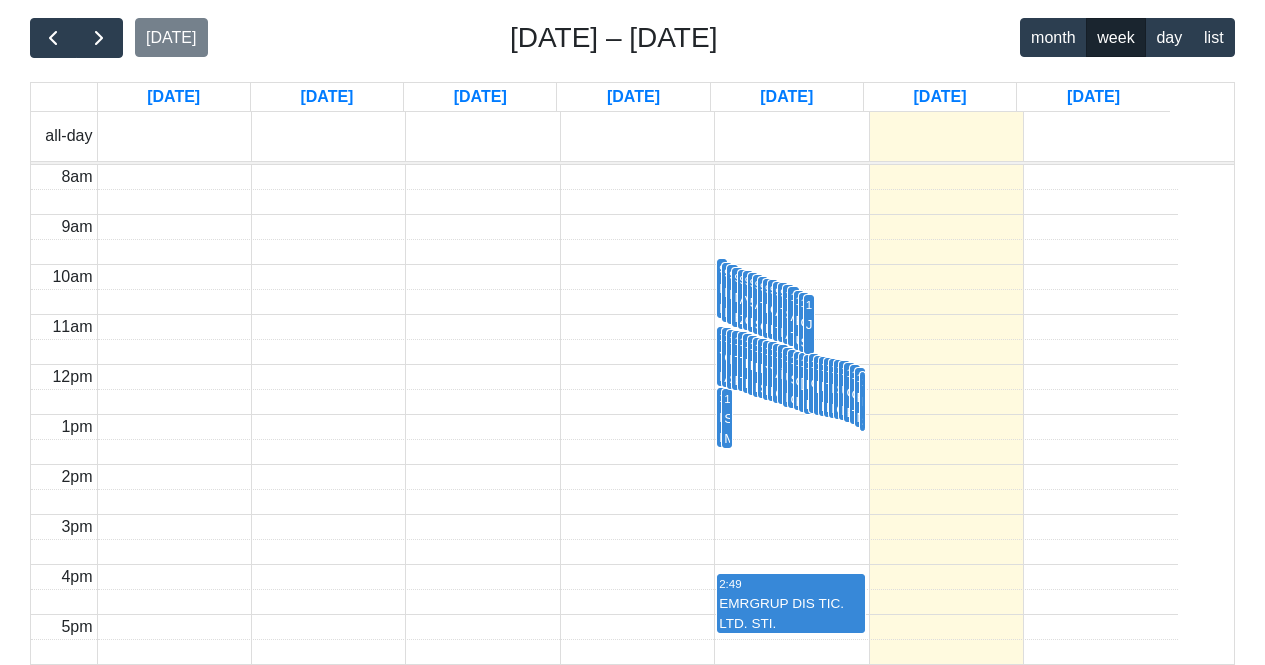 click on "9:57 ARS TRUCK" at bounding box center [778, 311] 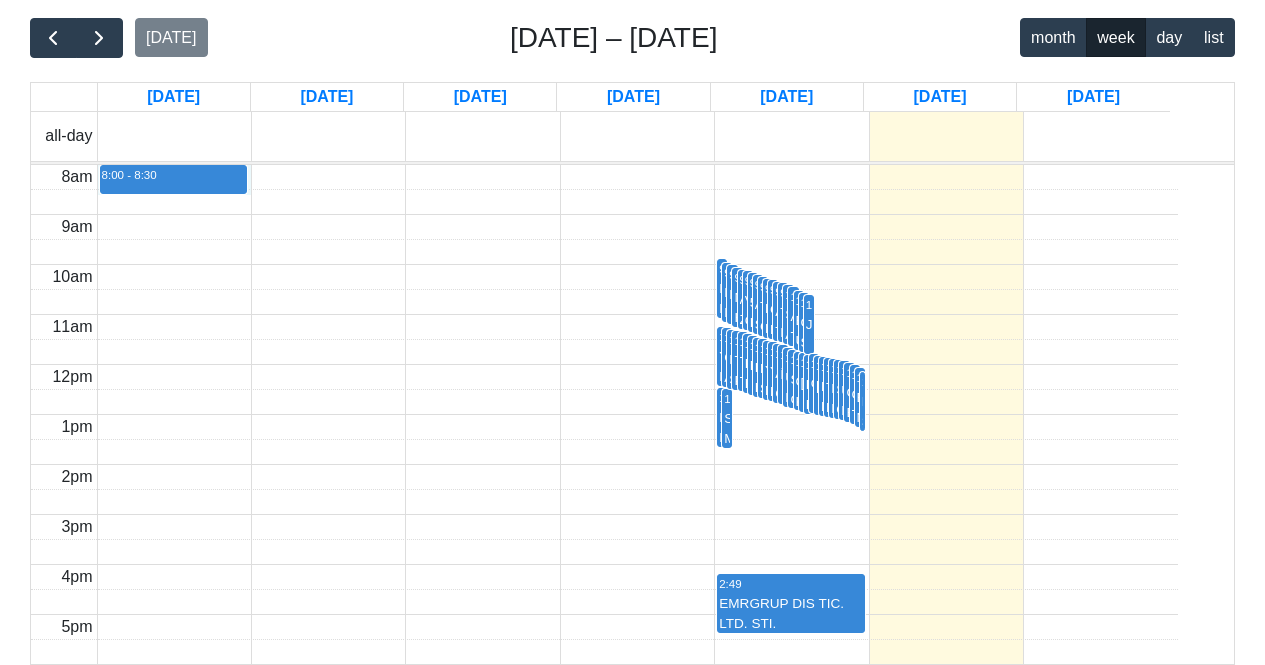 click on "8am 9am 10am 11am 12pm 1pm 2pm 3pm 4pm 5pm 8:00 - 8:30   9:34 KARATAY MEKATRONİK 9:38 HTS MAKİNE 9:40 MEOBAR 9:43 NORM HOLDİNG 9:45 ALPLER ZİRAAT 9:46 VENTO CNC 9:48 5M DEFENCE ARGE MÜHENDİSLİK 9:50 ALYILDIZ ŞAFT LTD 9:52 TNB GRUP KALIP 9:54 BMC POWER 9:55 CABİR HAVACILIK 9:57 ARS TRUCK 9:58 TT METAL TANER İLHAN 10:00 SARIBEKİR AMBALAJ 10:02 ARS TRUCK 10:06 EİTRİ ÜRETİM TEK AŞ 10:08 CKP SAVUNMA SİST. İNŞ.TAAH.SAN.TİC.LTD.ŞTI 10:10 JKG 11:09 ÖZKAYA  11:11 CANİK 11:12 EFE MAKINA 11:13 TEMUR METAL 11:14 HIZLAN MAKINA 11:15 ŞERİFLER OTOMOTİV 11:16 UKE MAKİNA 11:18 ÖZ-EN PLASTİK TEKSTİL MAK. YED.PAR.SAN.TİC.LTD.ŞTİ 11:20 CESE TOYS 11:23 BÖKE MÜHENDİSLİK MAKİNA SAV. HAV.SAN. TİC. LTD.  ŞTİ 11:27 BOSCH SAN. TİC. A.Ş 10:42 YTS PLASTİK 10:43 ÇAĞIN ASANSÖR İMALAT 10:45 BAFA SAVUNMA 10:46 TMC POWDER METAL 10:47 TİTRA TEKNOLOJİ 10:49 HİDROFORCE MAKİNA 10:51 MANUF 10:53 POYKAL MAKİNE SAN. TİC. A.Ş. 10:54 BKM SAVUNMA 10:56 10:57 YAVUZ METAL 10:59 11:00 İNFODIF 11:03" at bounding box center [604, 414] 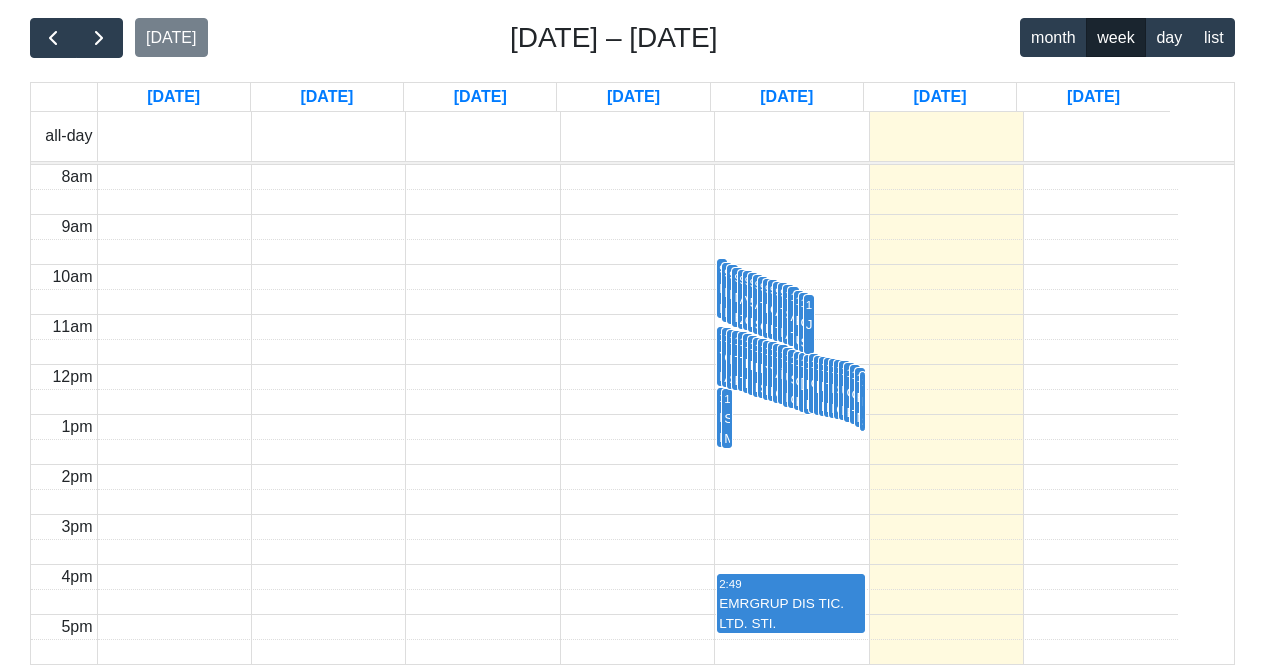 scroll, scrollTop: 280, scrollLeft: 0, axis: vertical 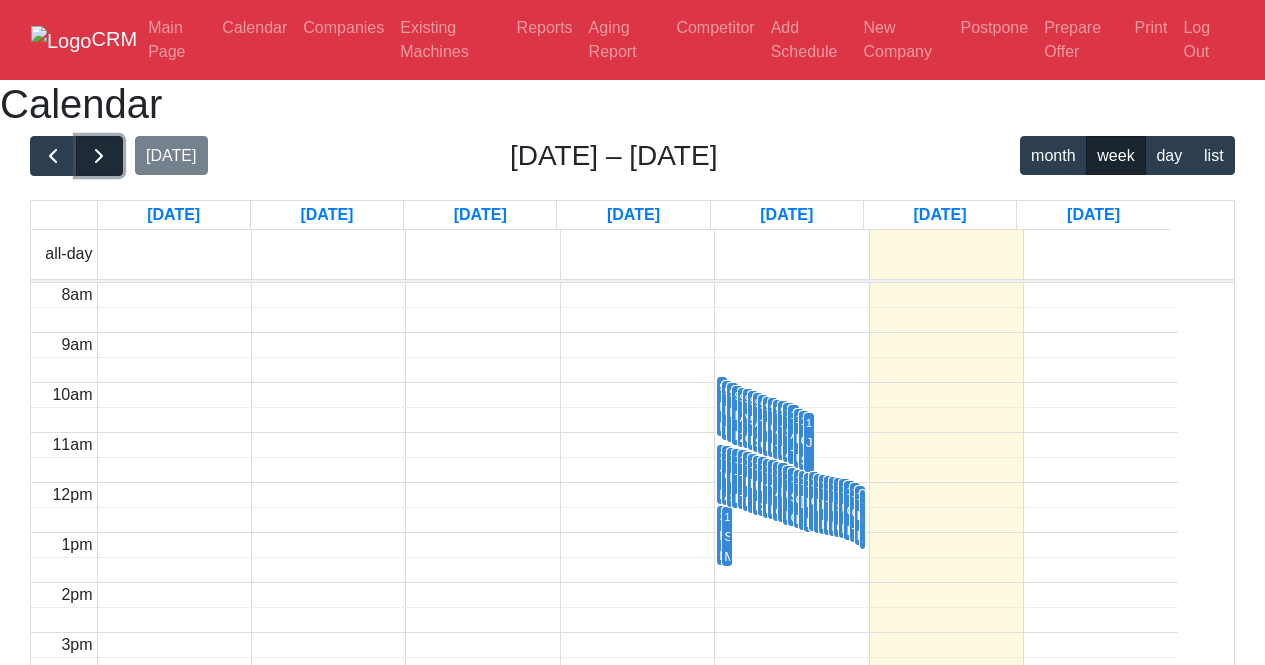 click at bounding box center [99, 156] 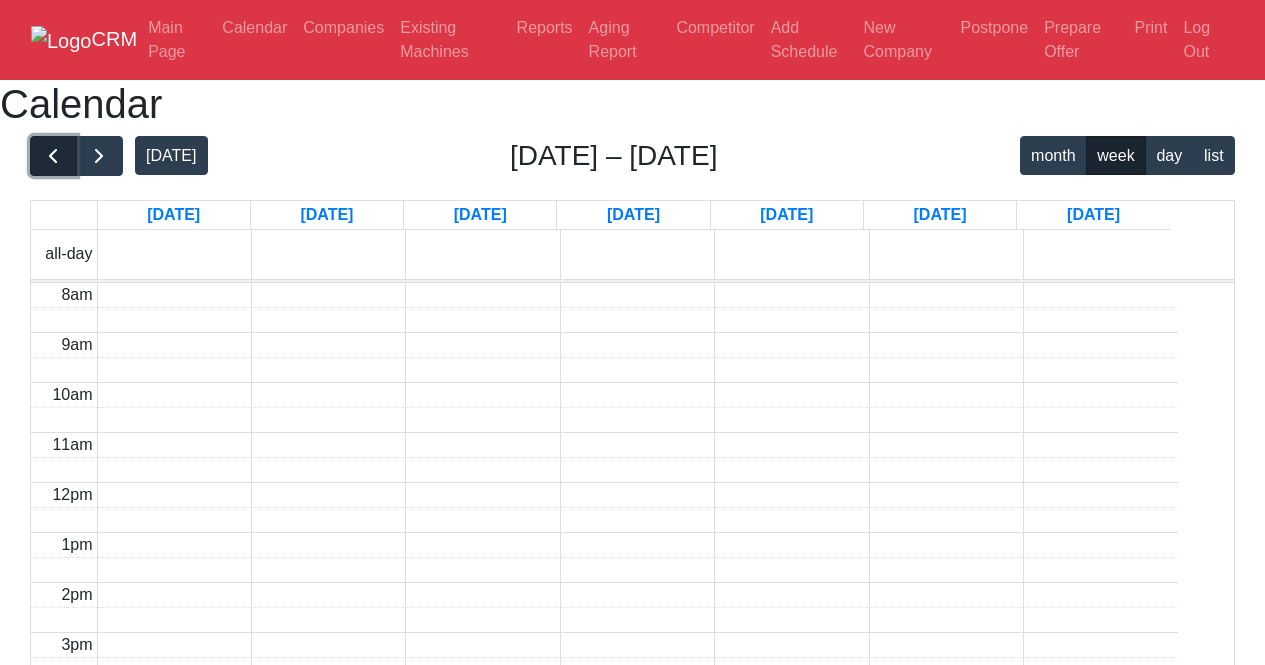 click at bounding box center [53, 156] 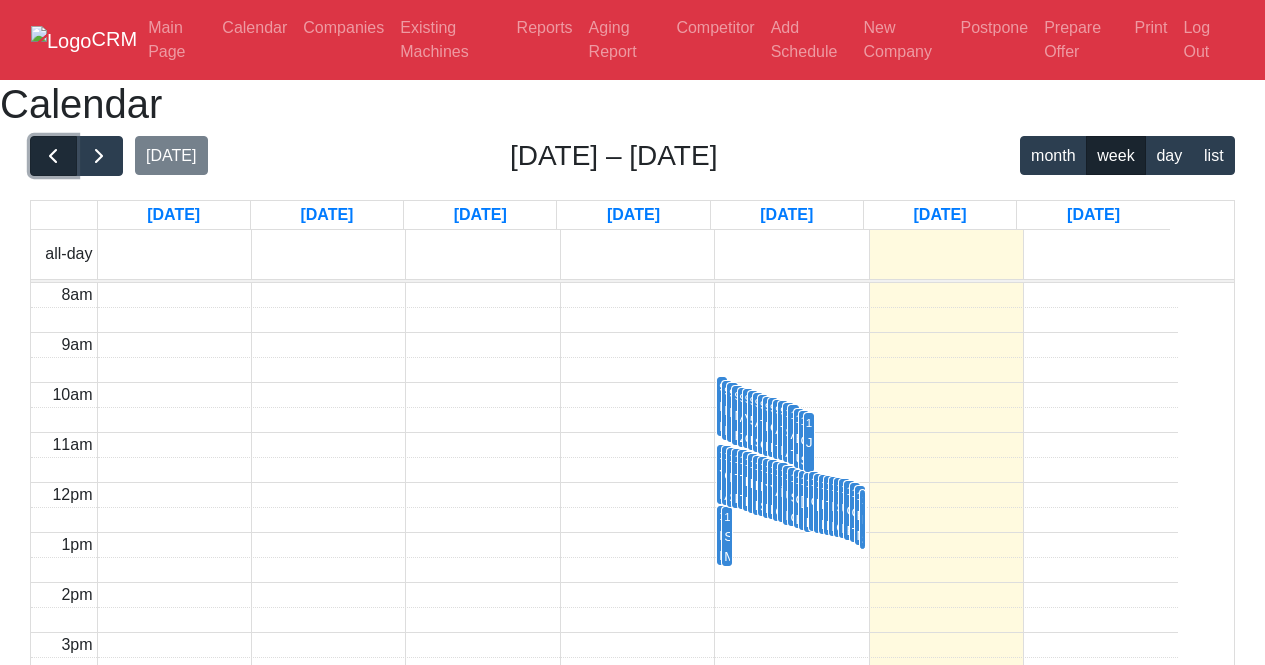 click at bounding box center (53, 156) 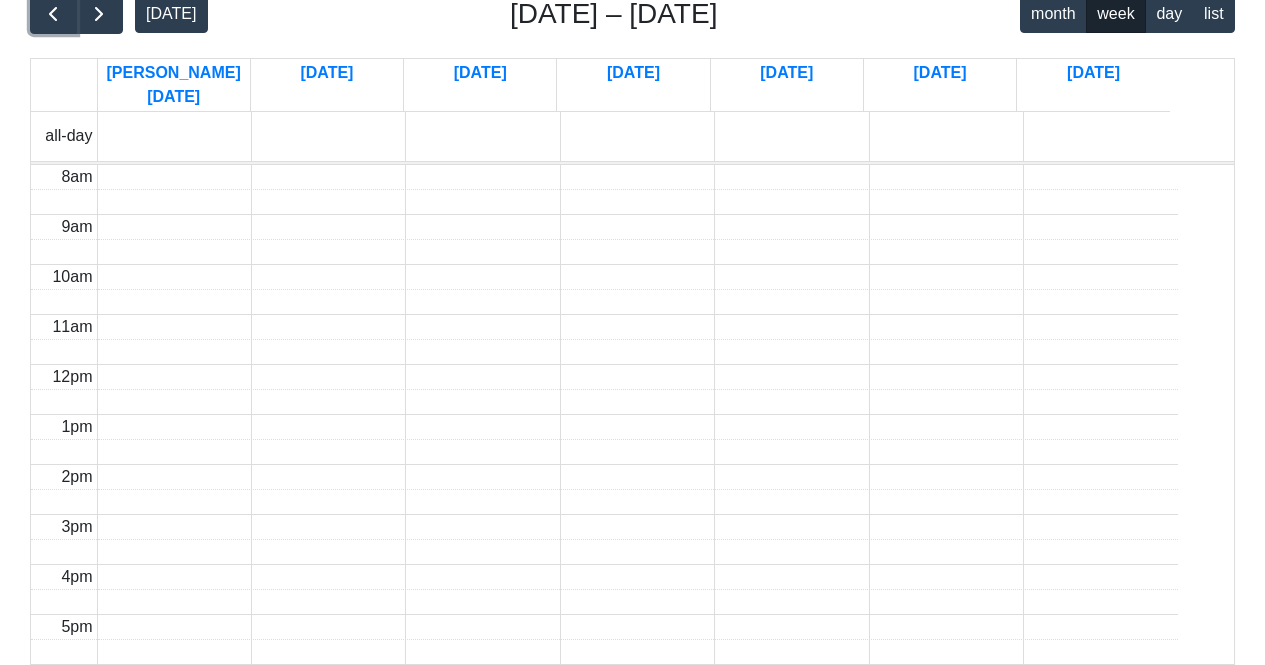 scroll, scrollTop: 0, scrollLeft: 0, axis: both 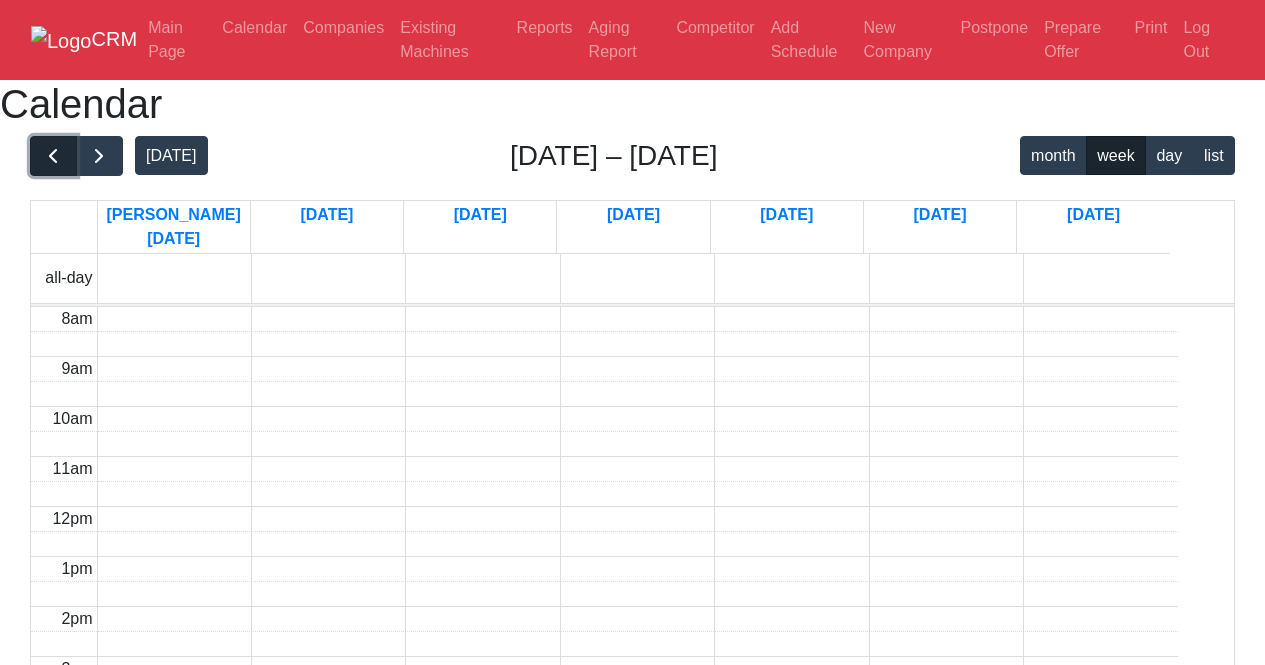 click at bounding box center (53, 156) 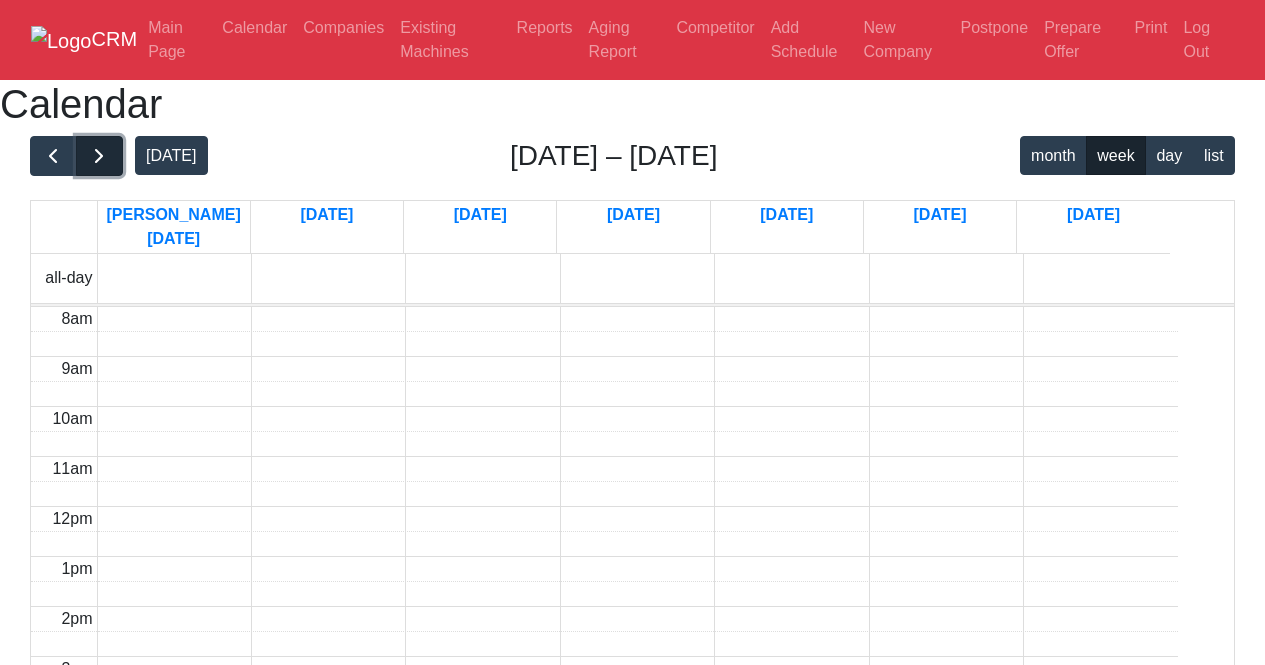 click at bounding box center [99, 156] 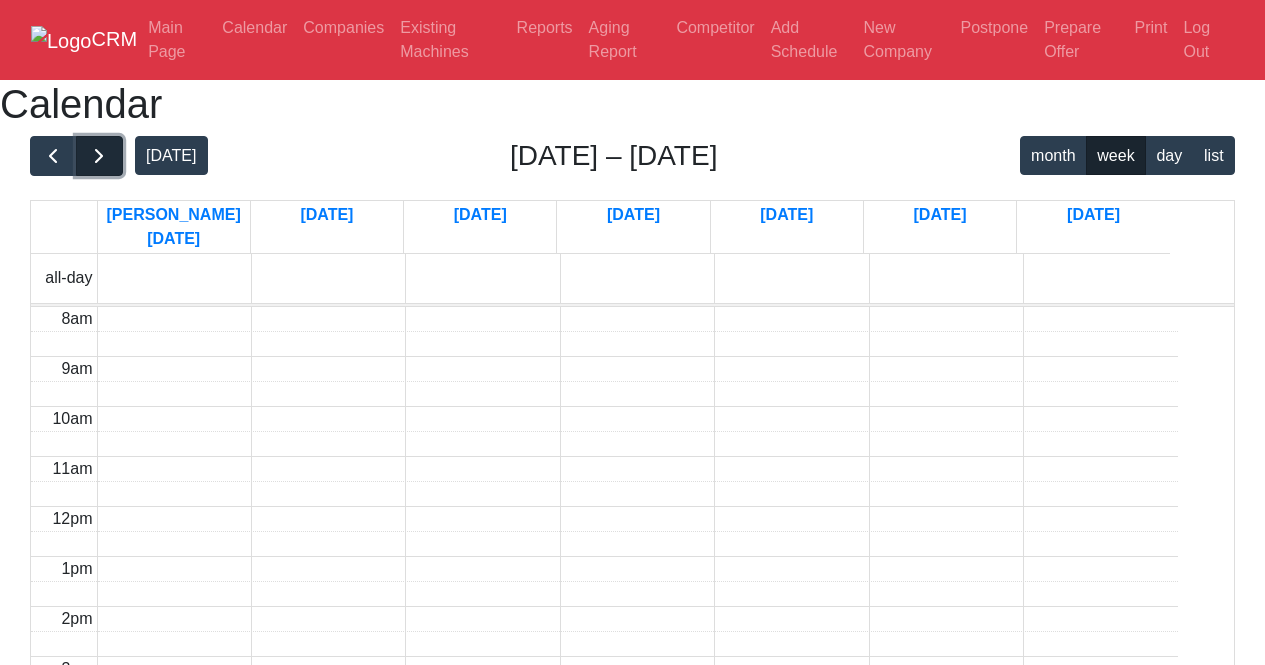 click at bounding box center [99, 156] 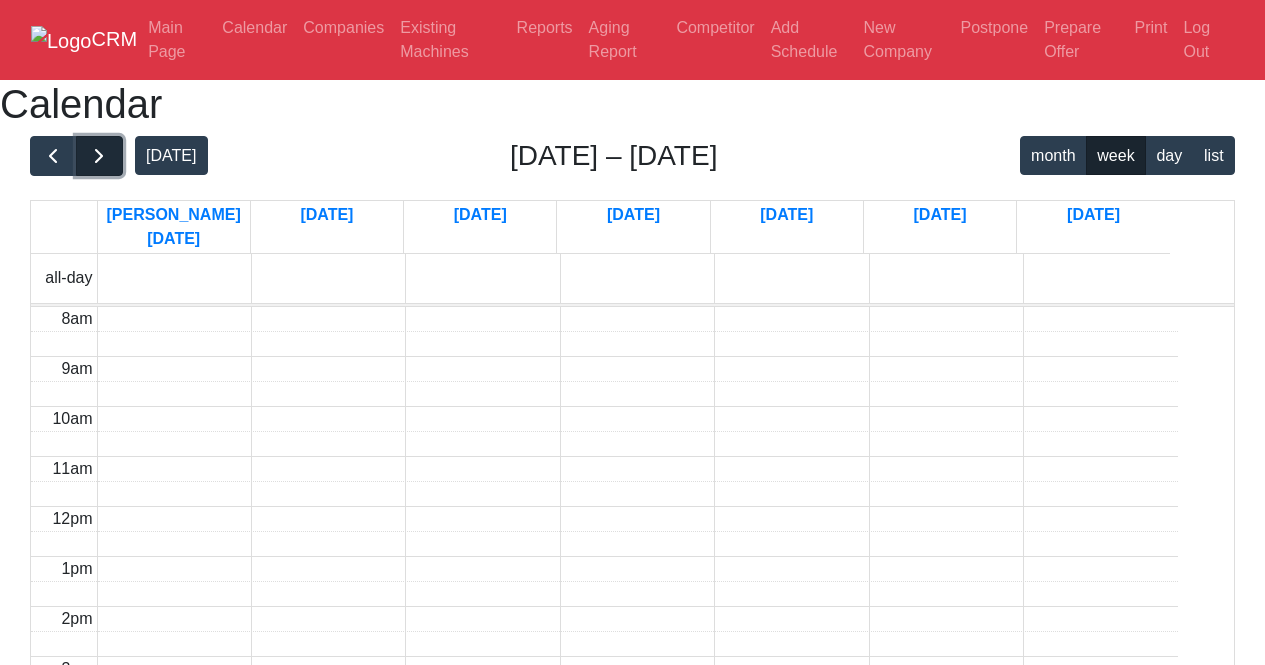 click at bounding box center [99, 156] 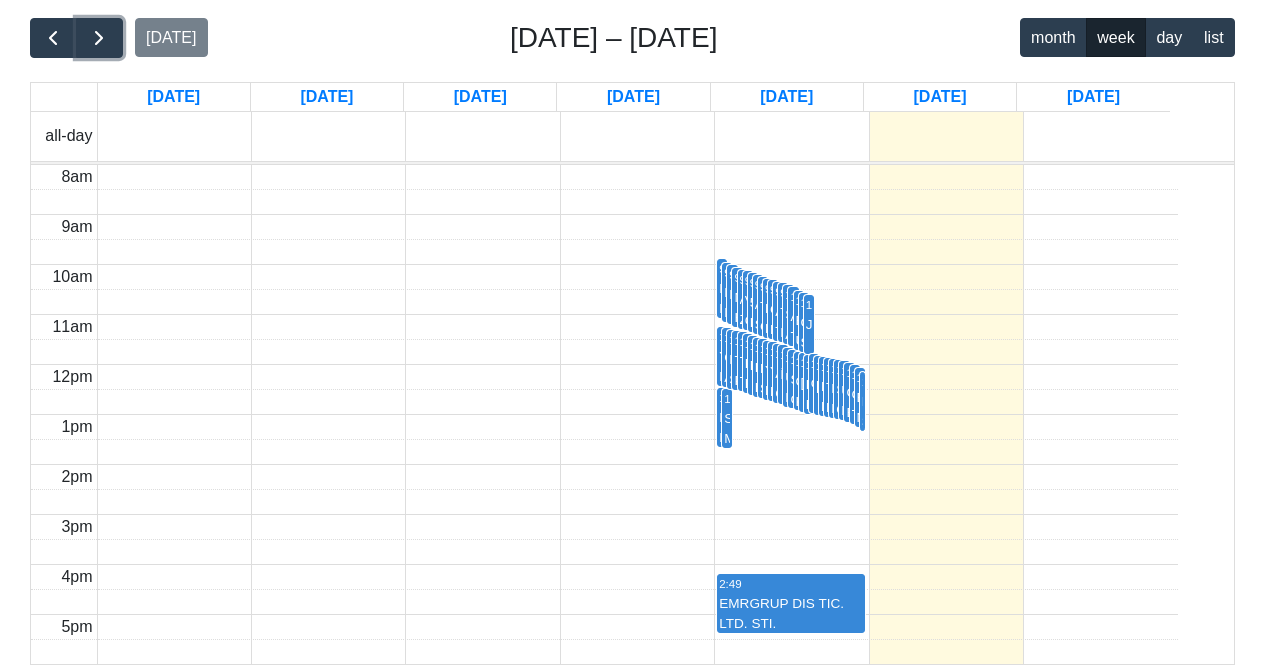 scroll, scrollTop: 380, scrollLeft: 0, axis: vertical 